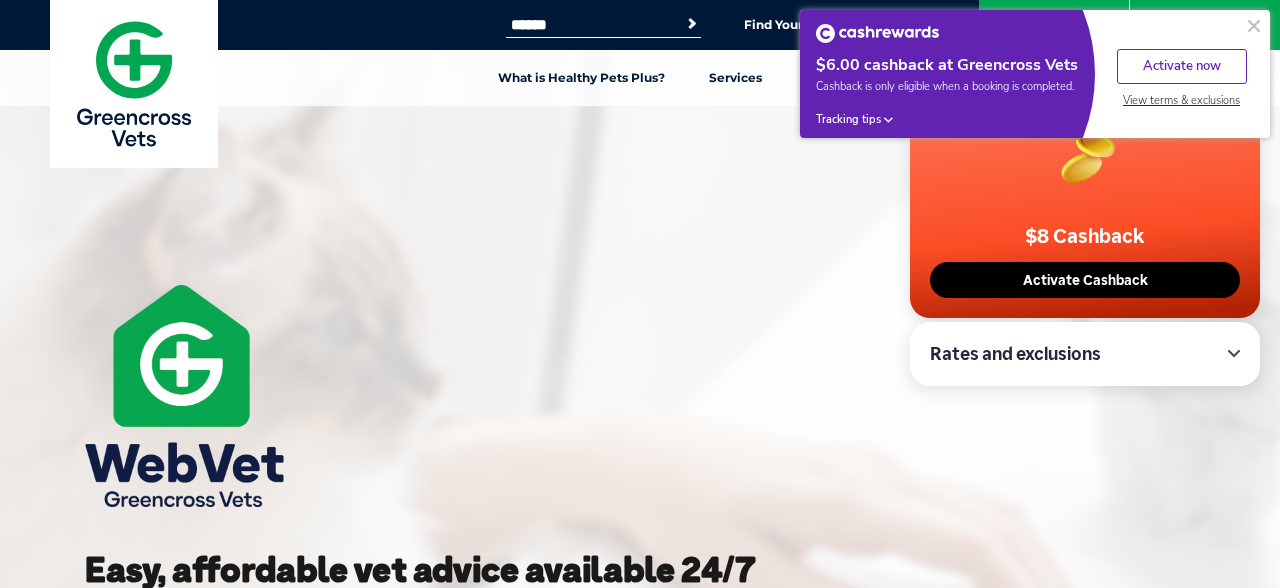 scroll, scrollTop: 462, scrollLeft: 0, axis: vertical 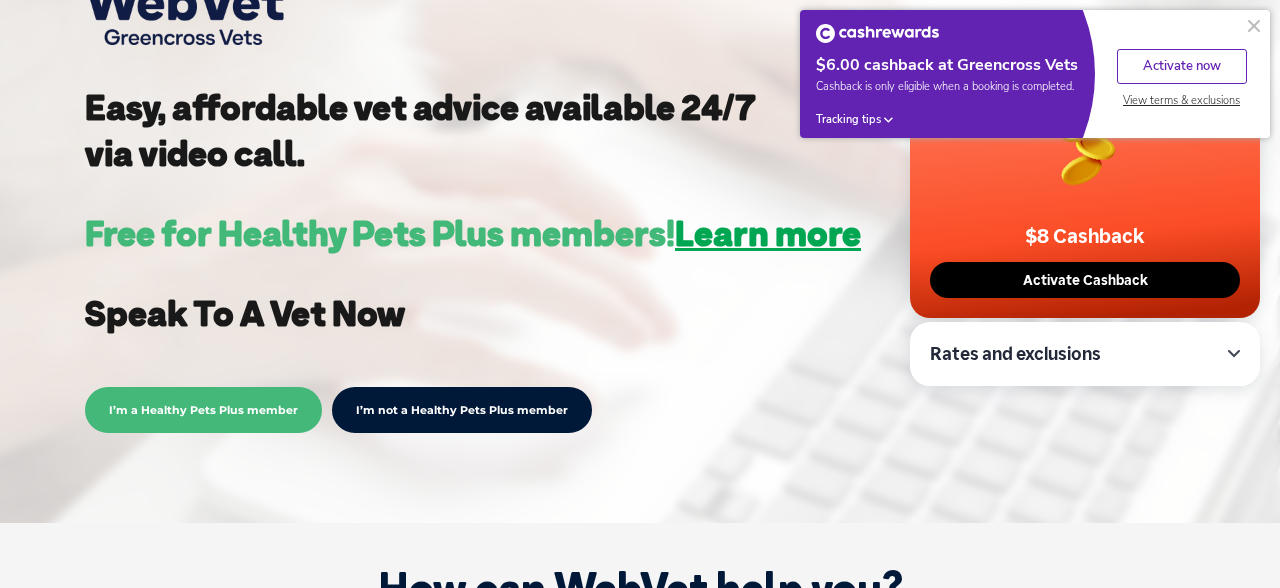 click at bounding box center (1254, 26) 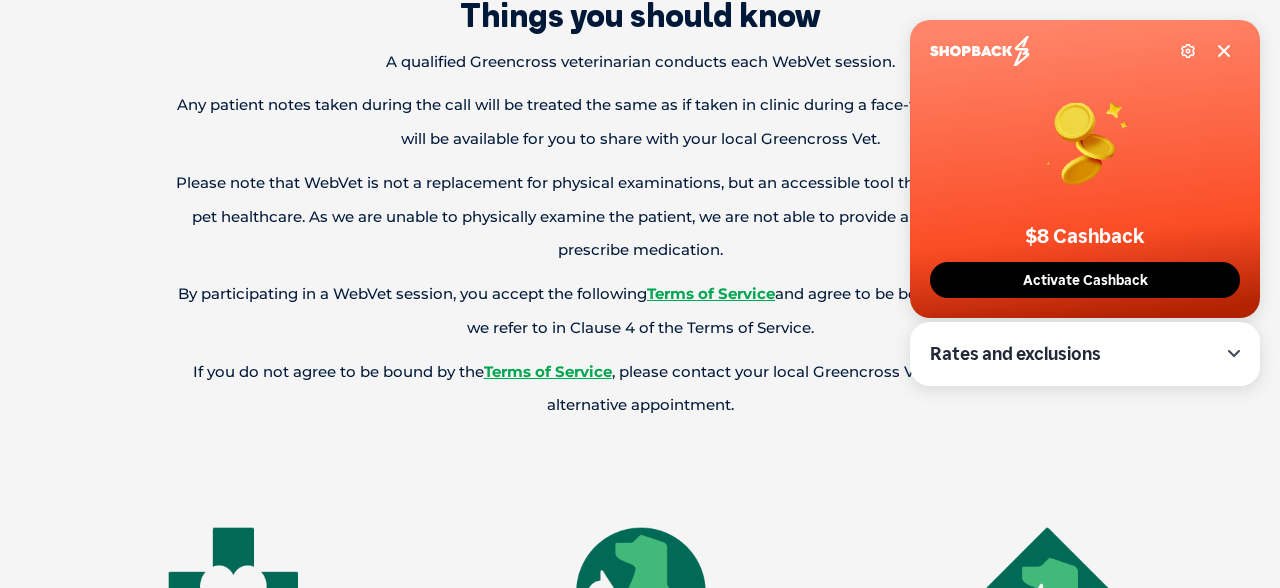scroll, scrollTop: 1388, scrollLeft: 0, axis: vertical 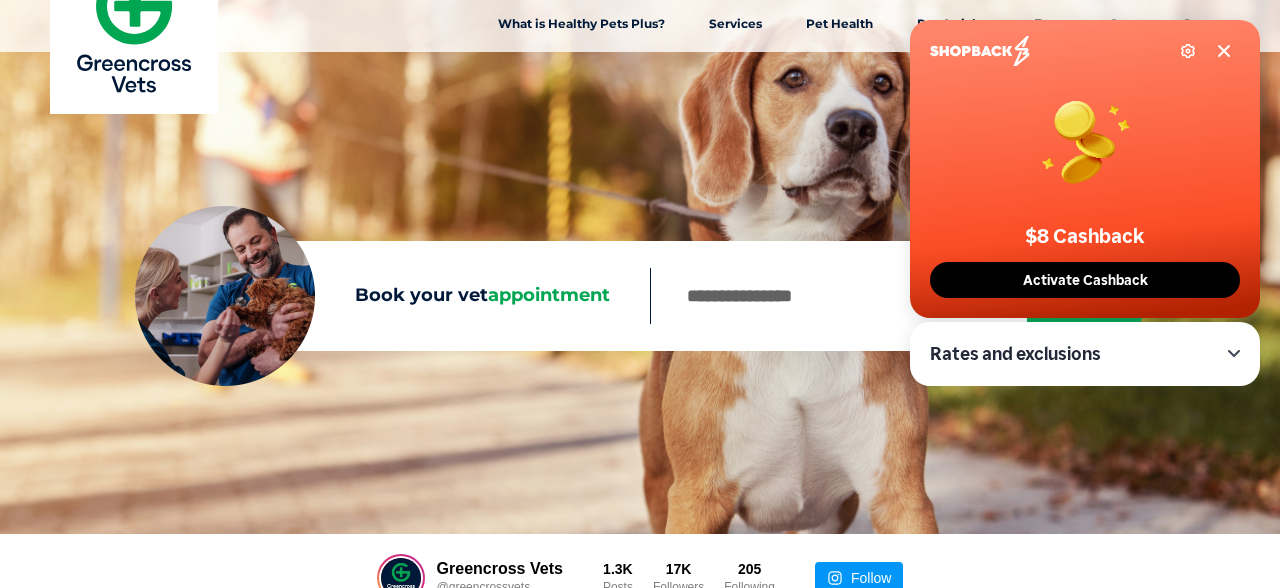 click 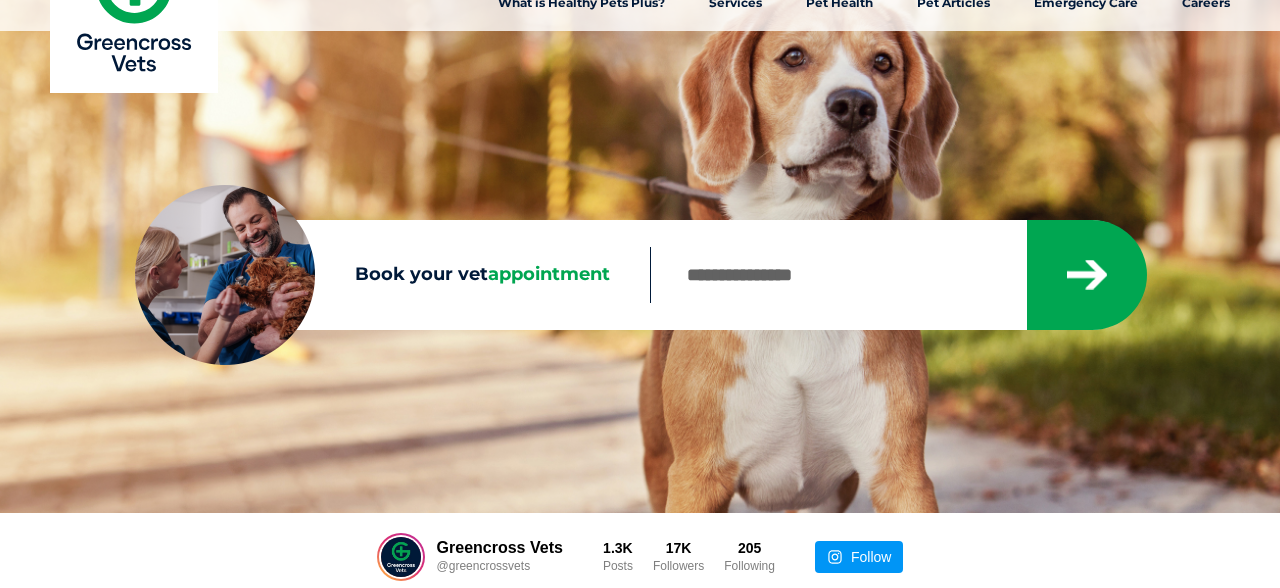 scroll, scrollTop: 76, scrollLeft: 0, axis: vertical 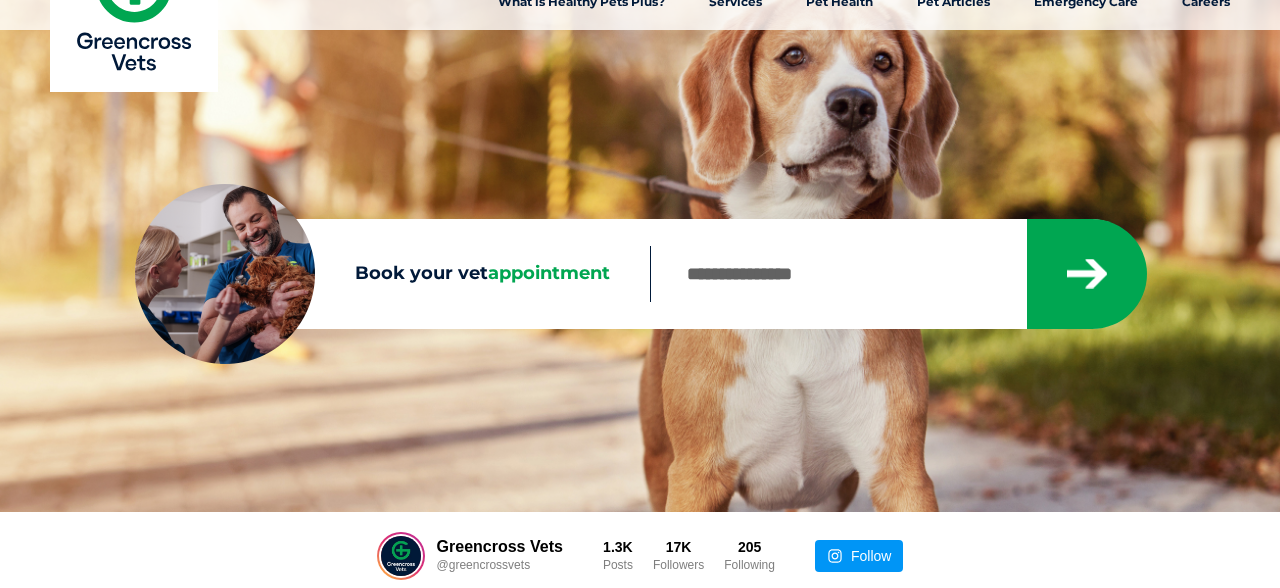 click on "Book your vet  appointment" at bounding box center (837, 274) 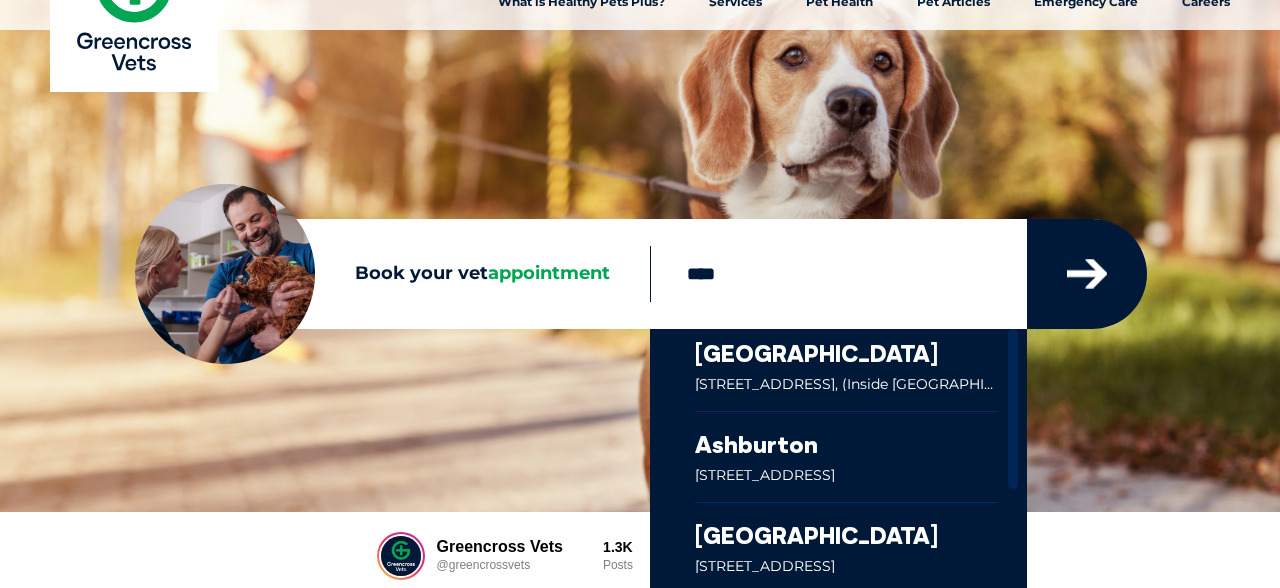 click at bounding box center (1087, 274) 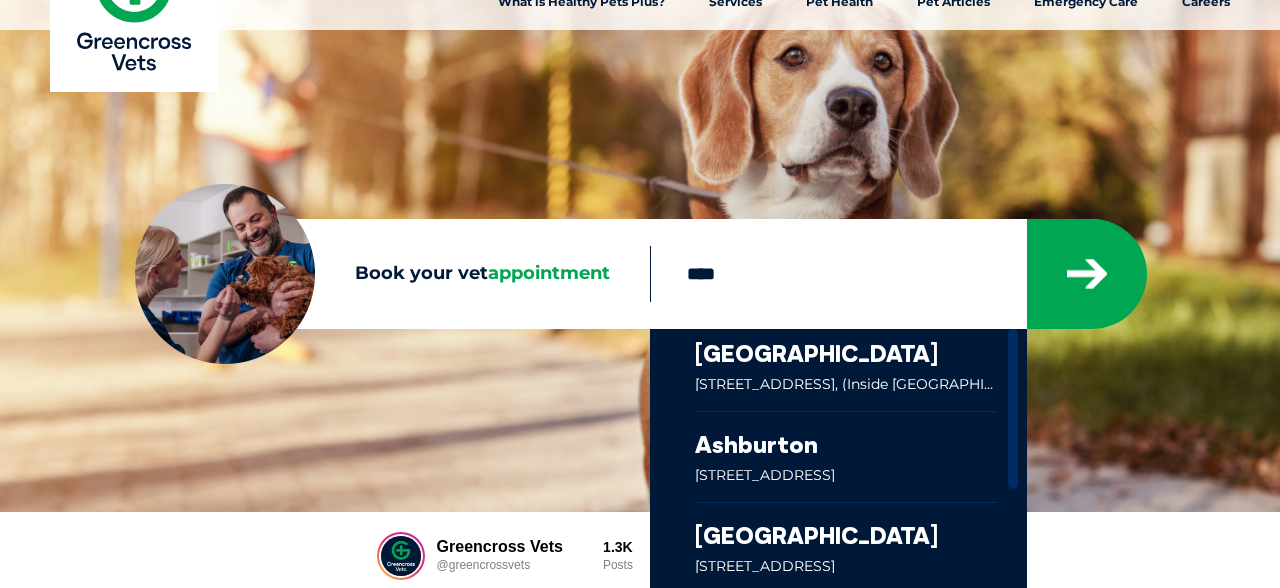 click at bounding box center (846, 370) 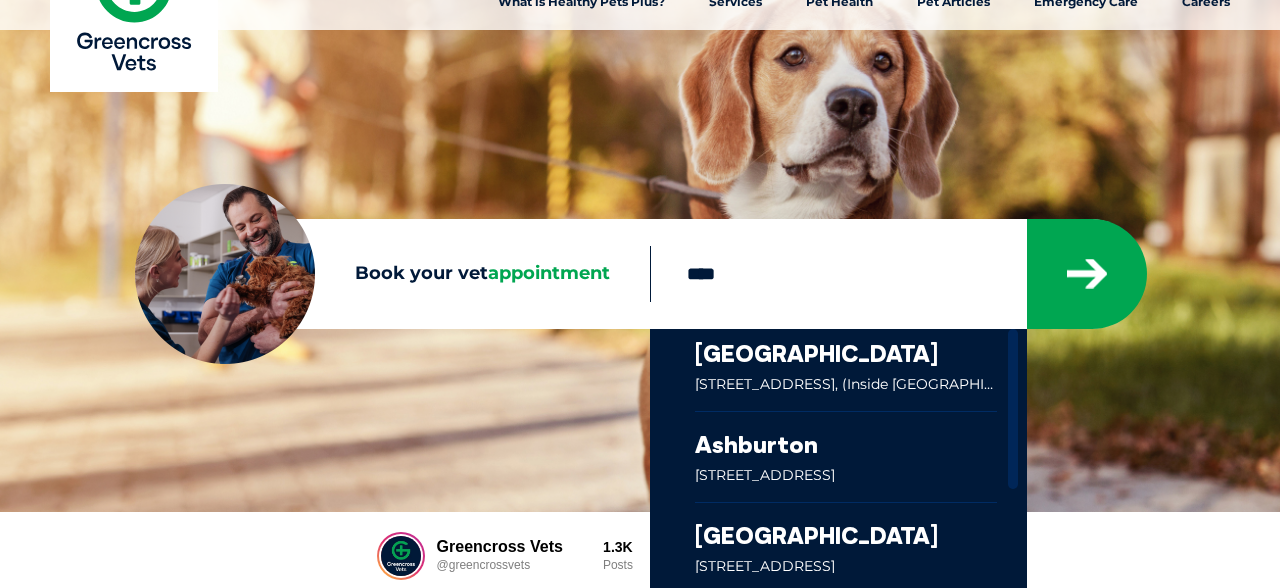 click at bounding box center [2, 1382] 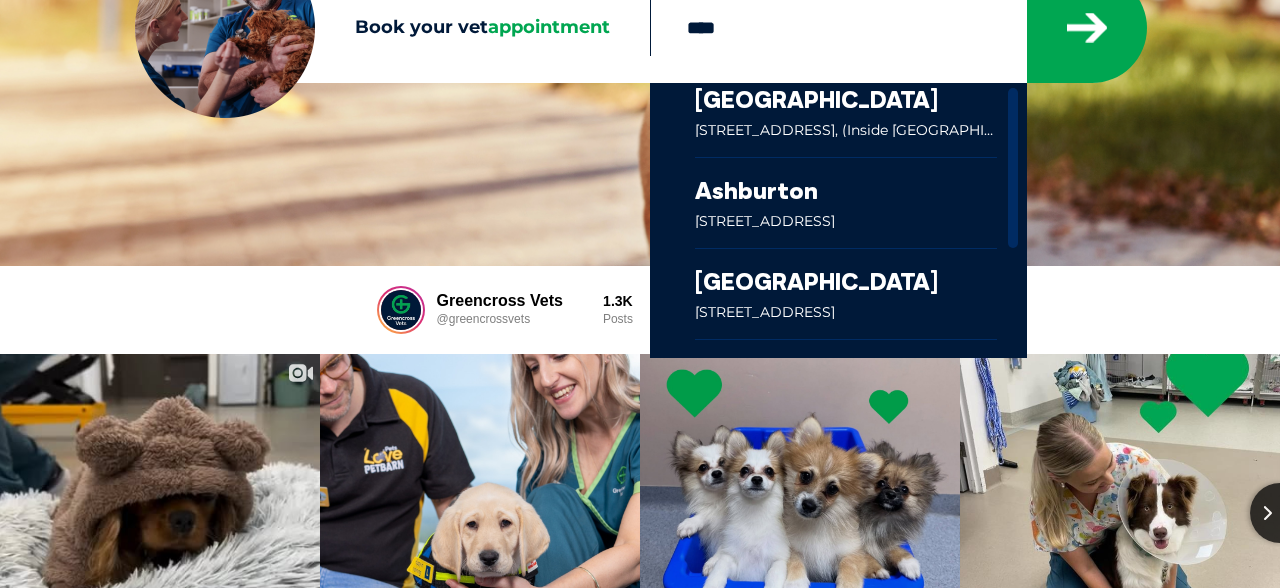 scroll, scrollTop: 0, scrollLeft: 0, axis: both 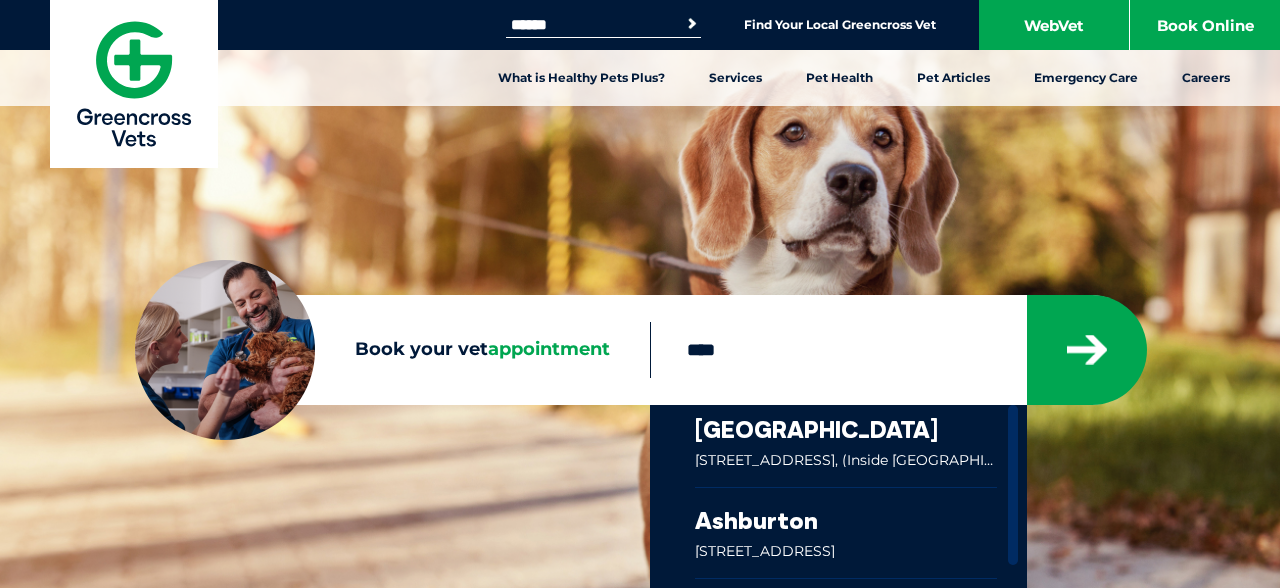 click at bounding box center [846, 446] 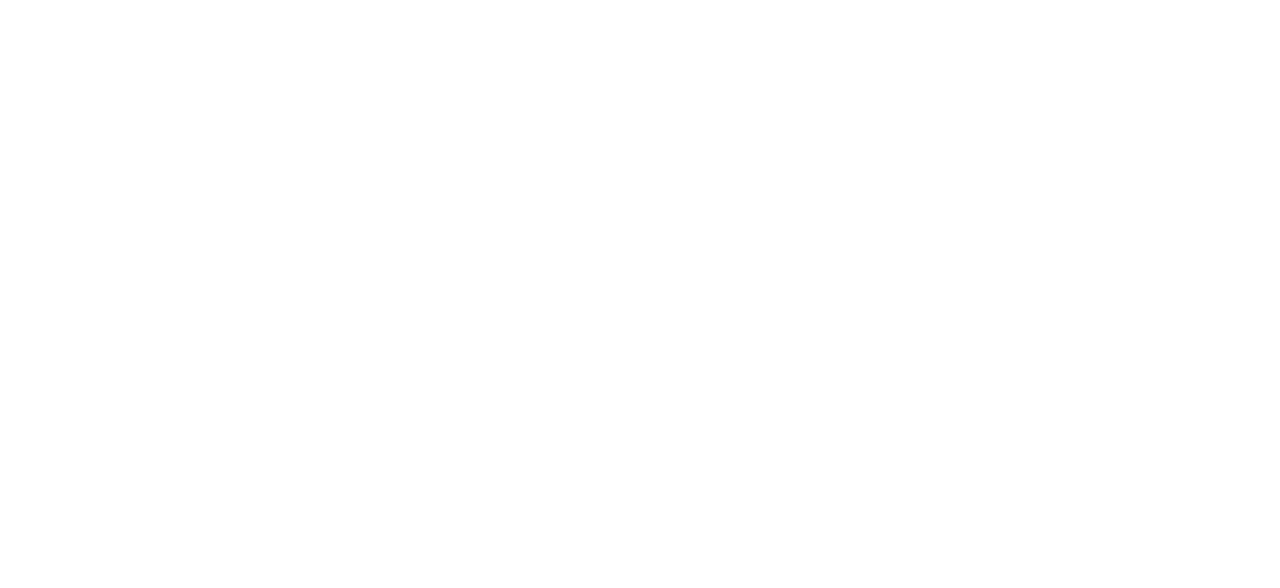 scroll, scrollTop: 0, scrollLeft: 0, axis: both 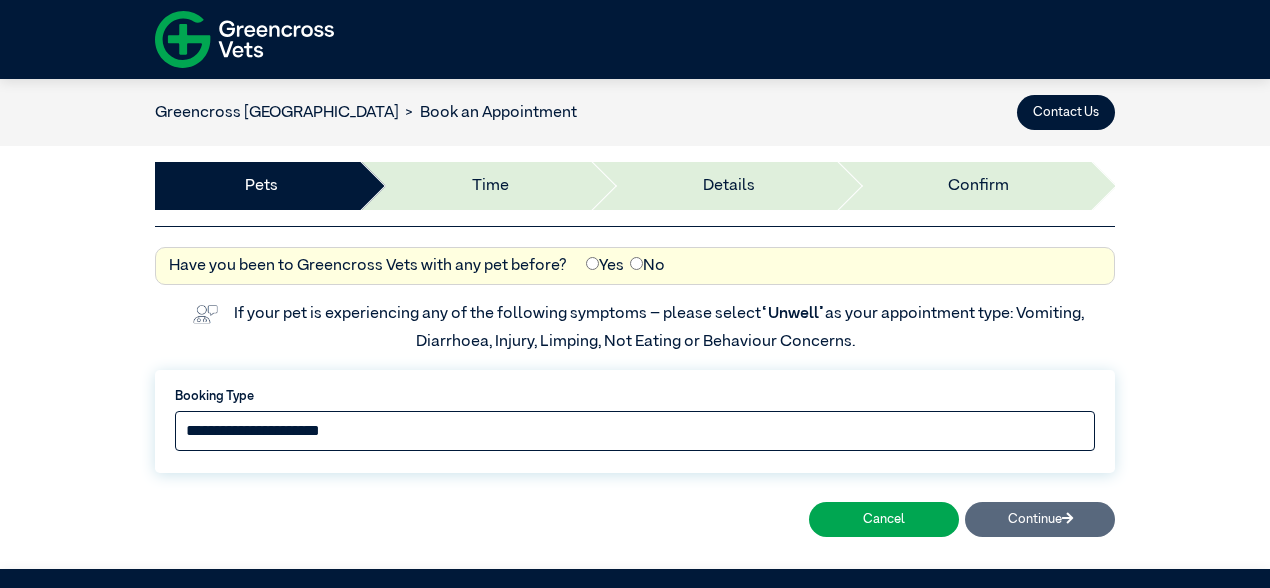 click on "**********" at bounding box center [635, 431] 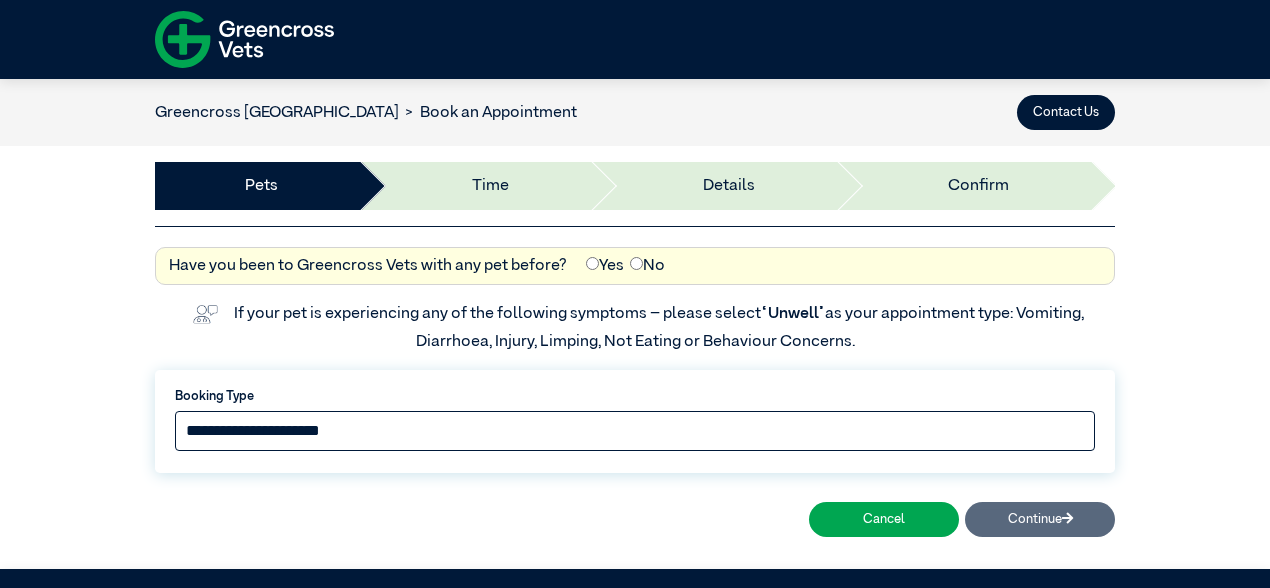 select on "*****" 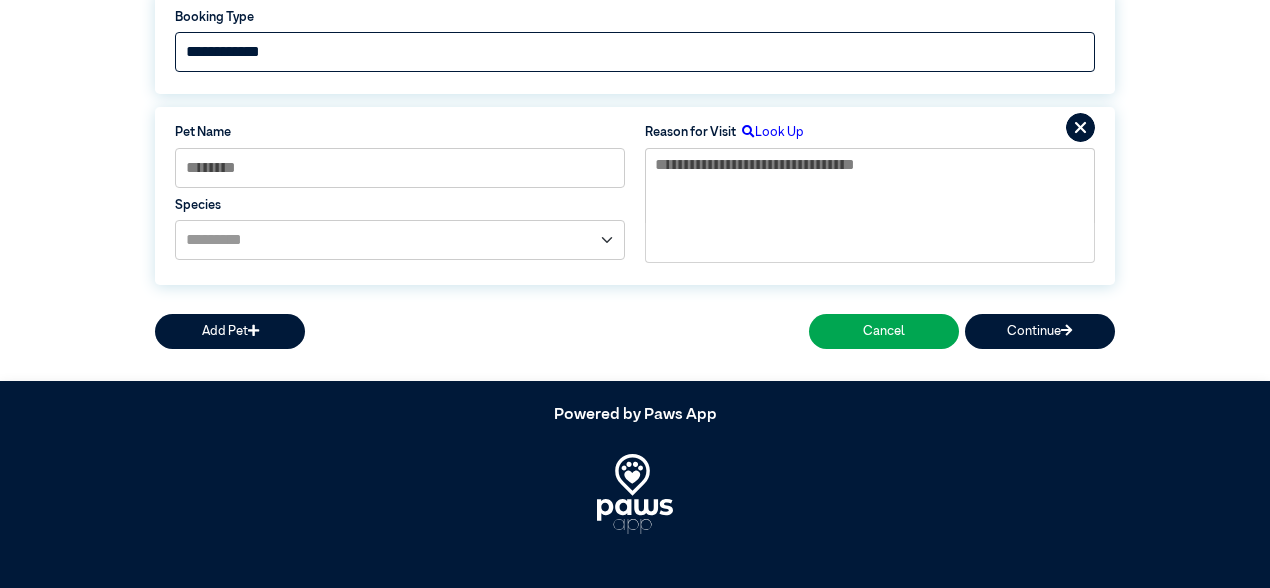 scroll, scrollTop: 386, scrollLeft: 0, axis: vertical 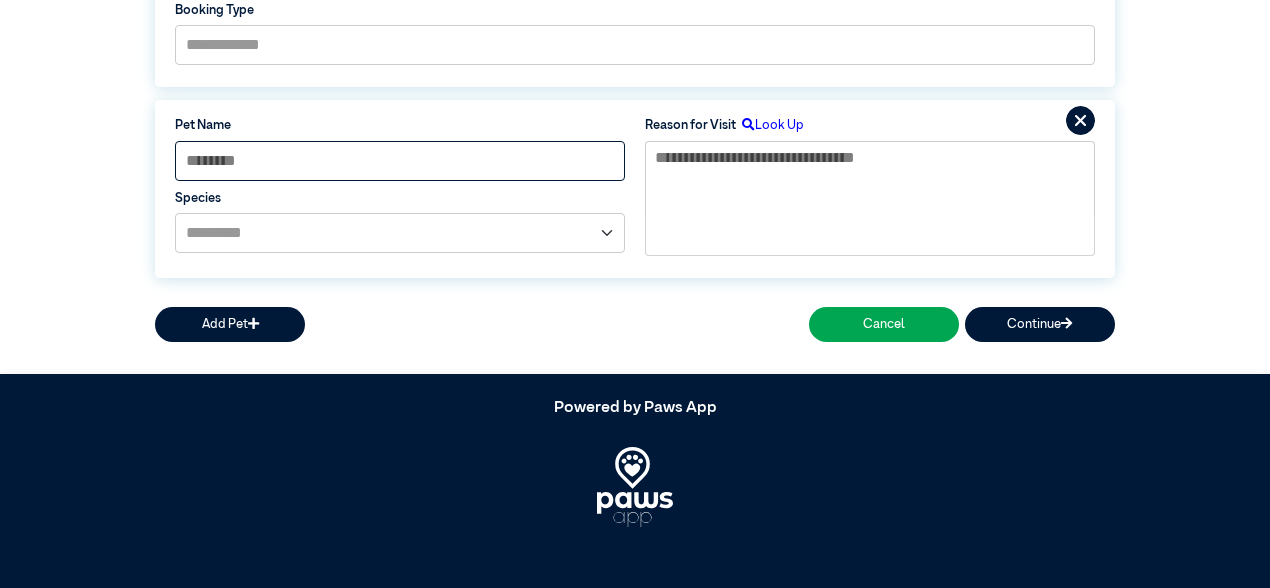 click at bounding box center [400, 161] 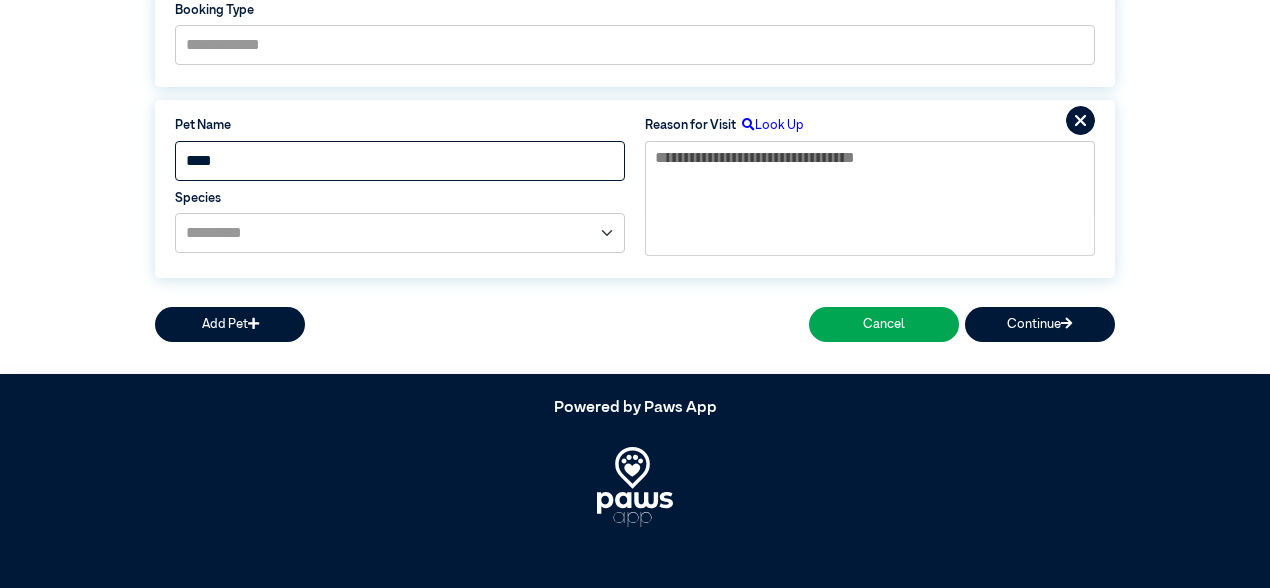 type on "****" 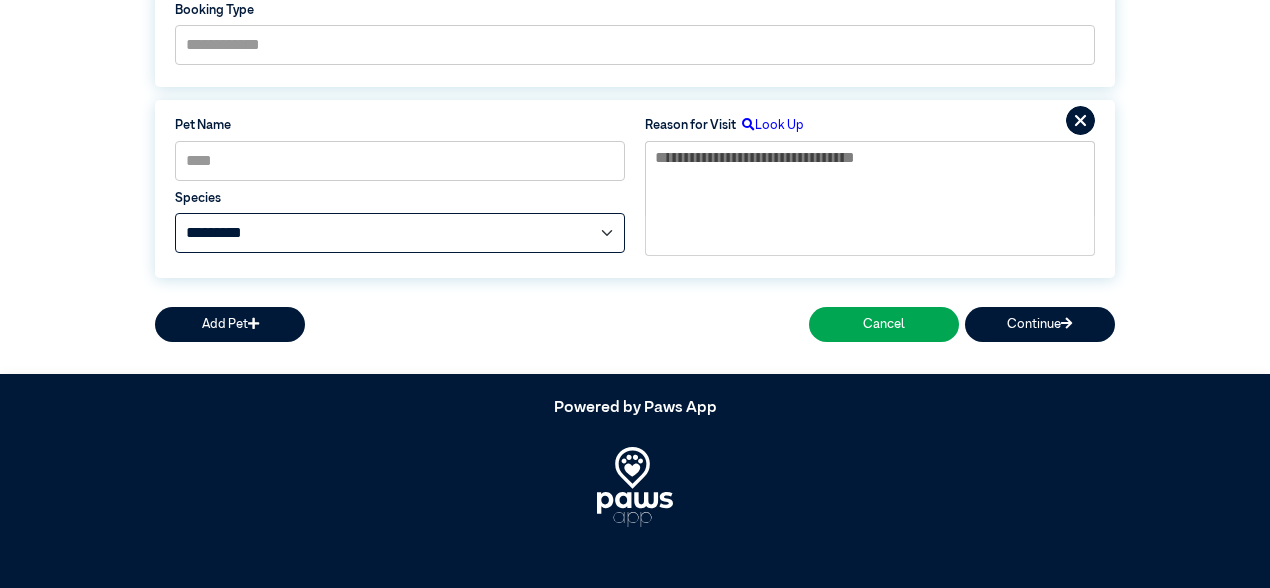 click on "**********" at bounding box center [400, 233] 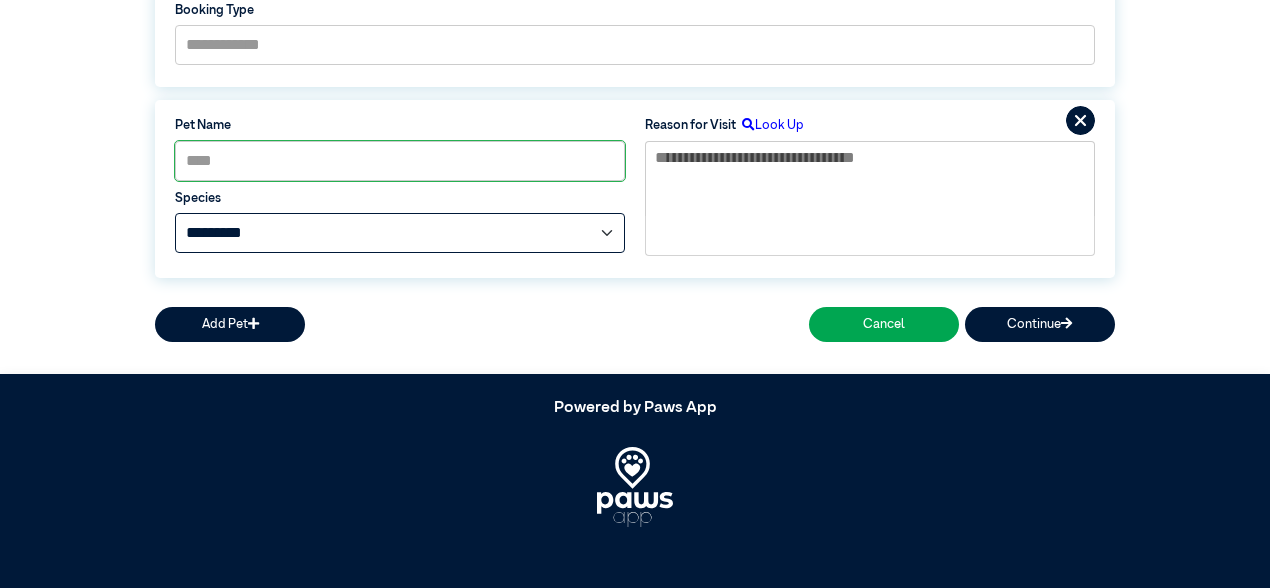 select on "*****" 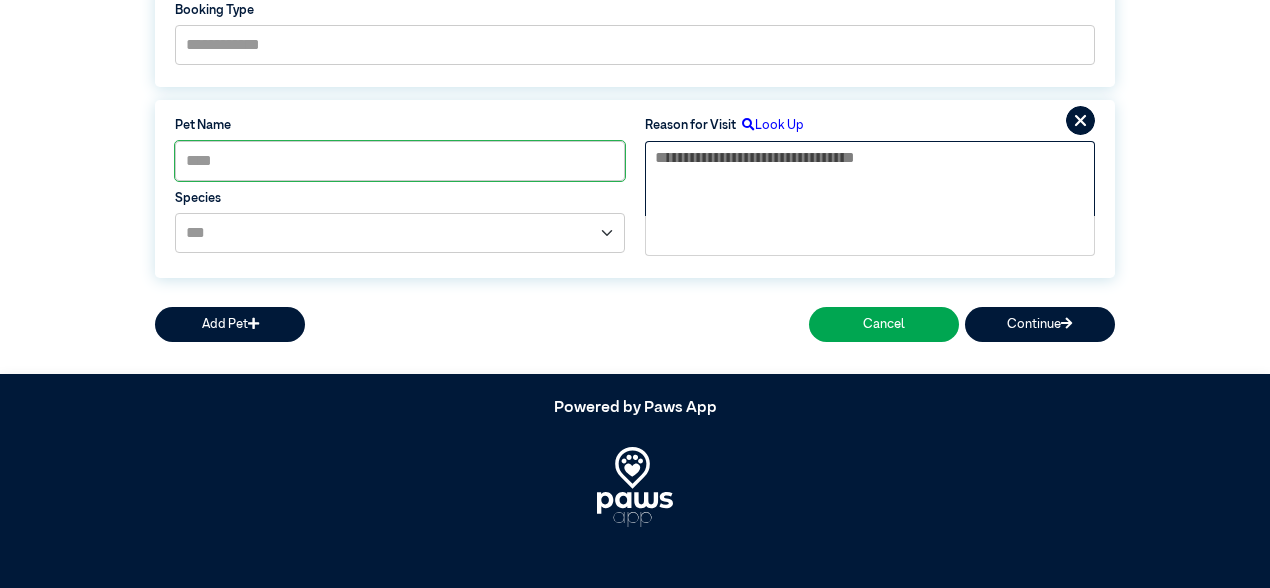 click at bounding box center (870, 179) 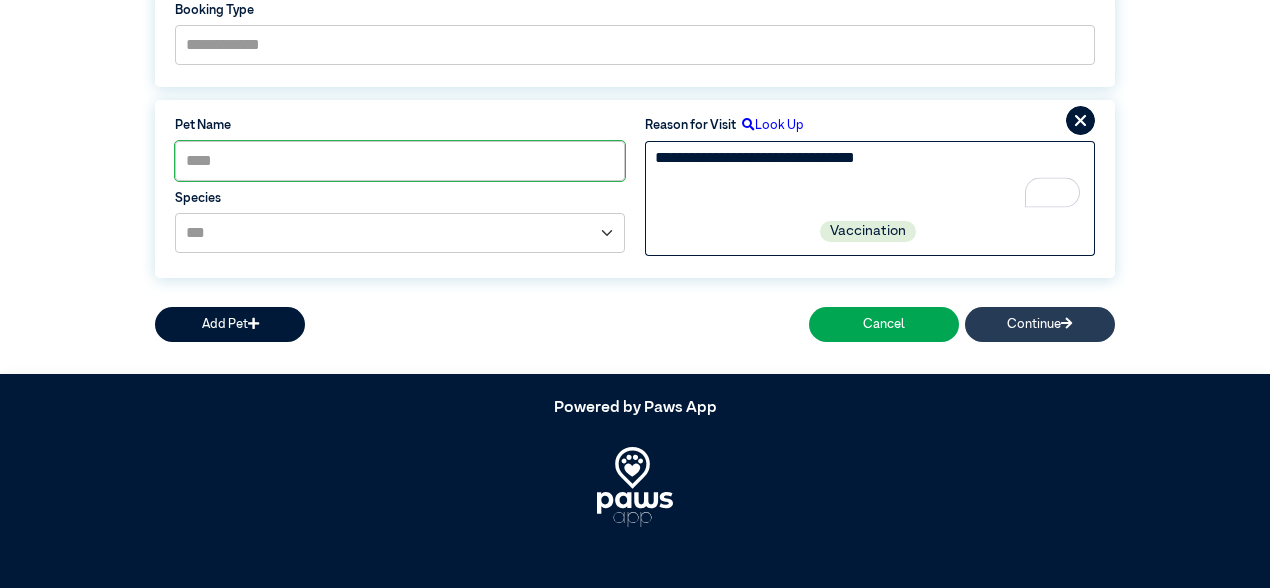 type on "**********" 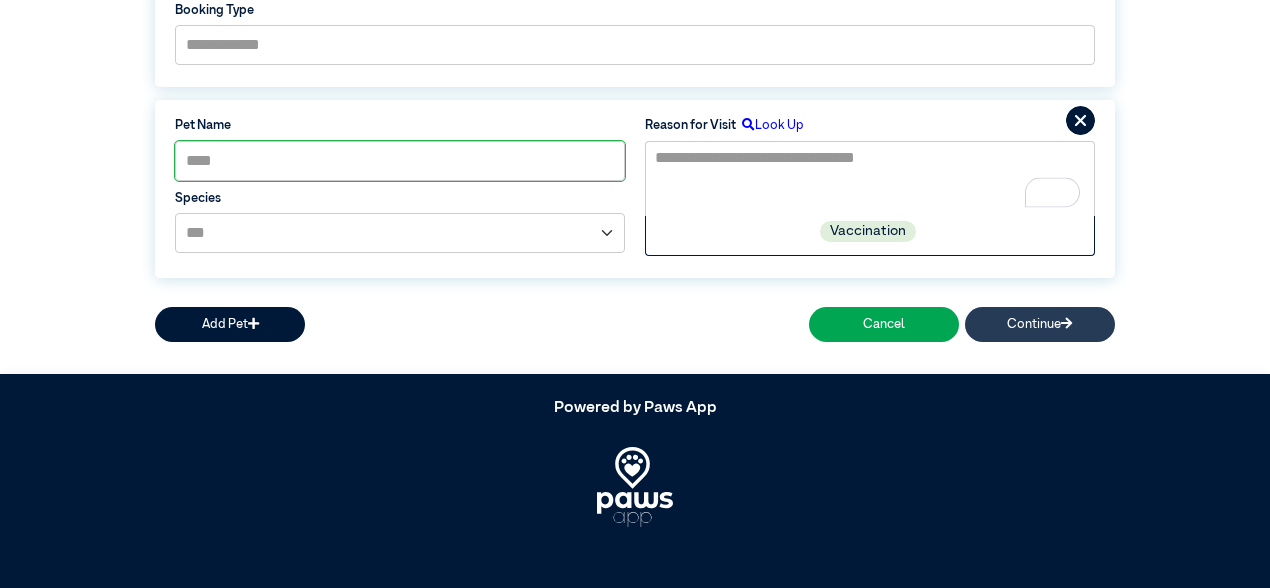 click on "Continue" at bounding box center [1040, 324] 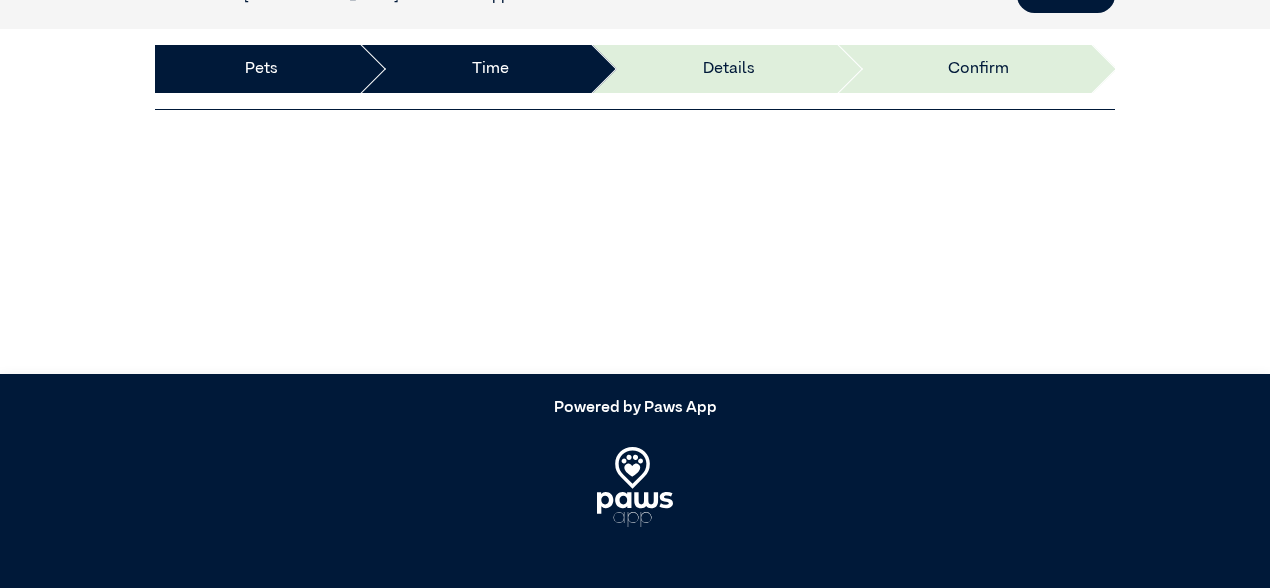scroll, scrollTop: 367, scrollLeft: 0, axis: vertical 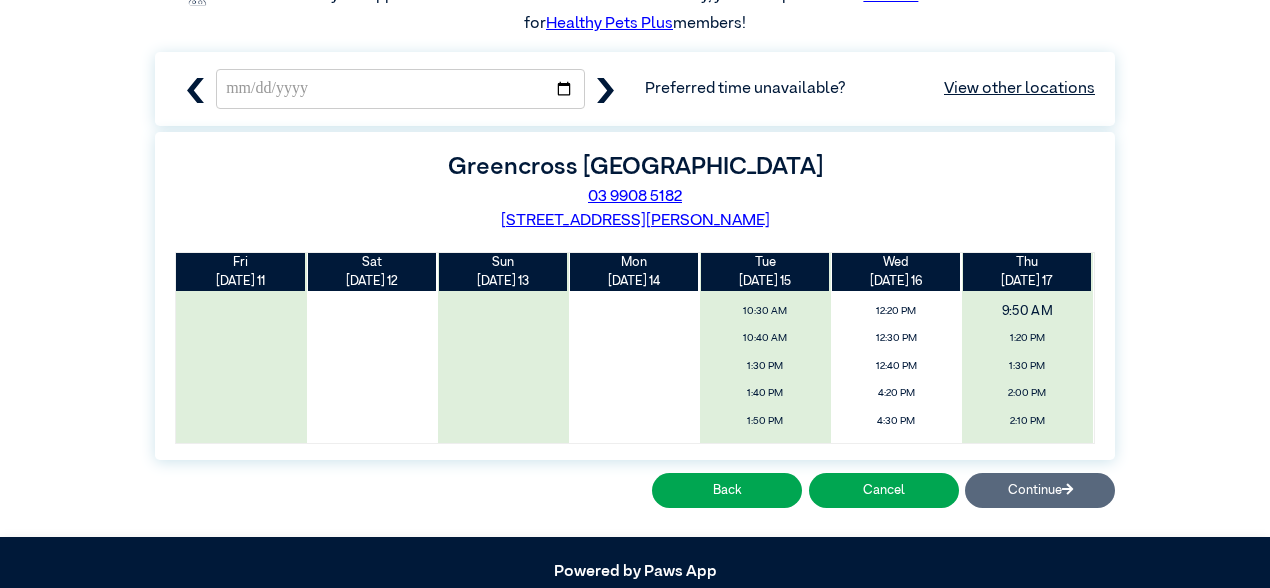 click on "9:50 AM" at bounding box center (1027, 312) 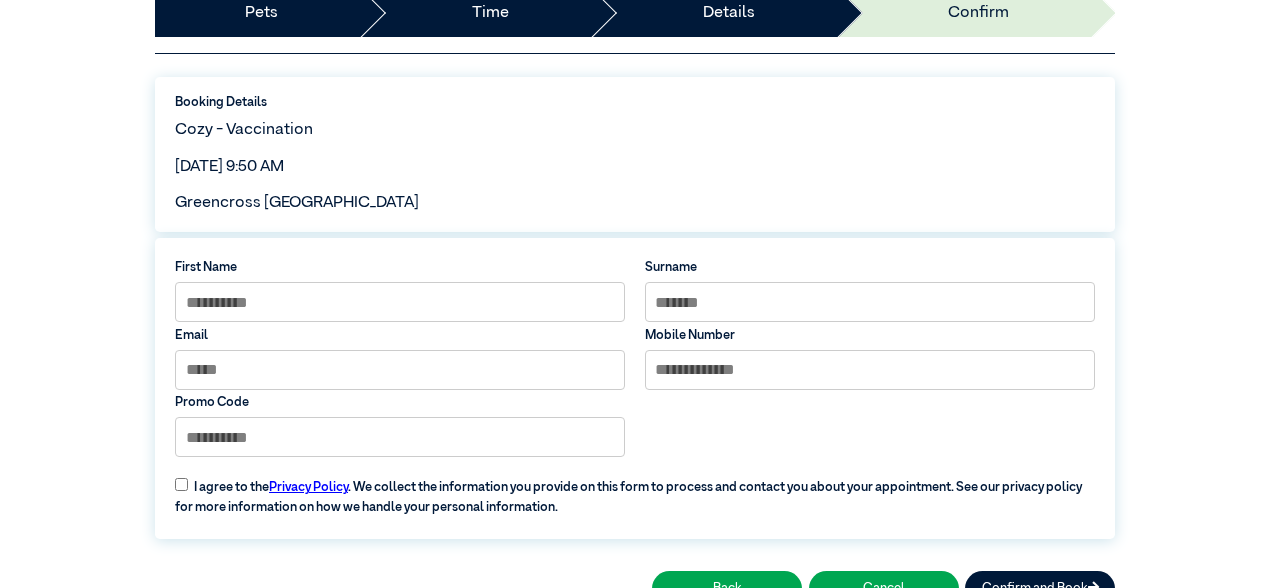 scroll, scrollTop: 0, scrollLeft: 0, axis: both 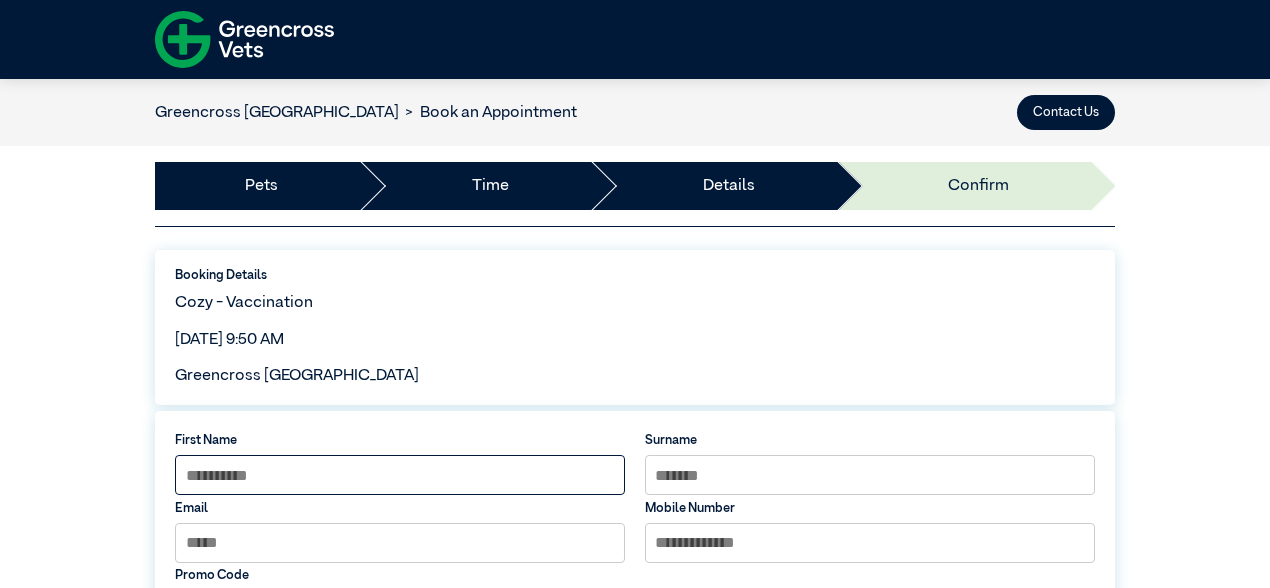 click at bounding box center [400, 475] 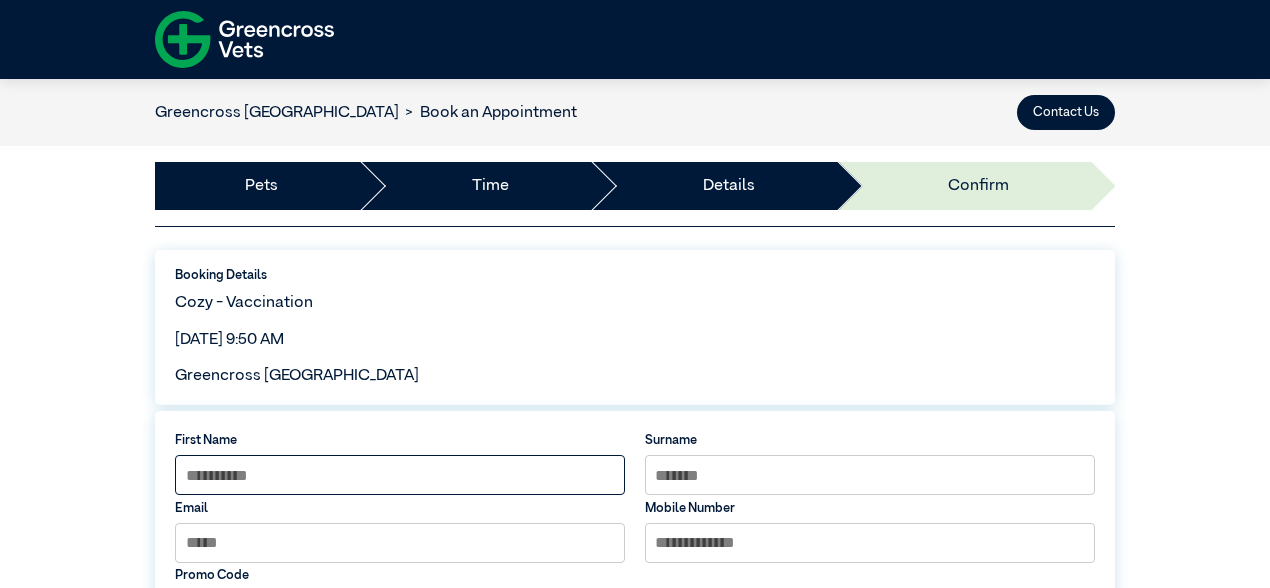type on "*********" 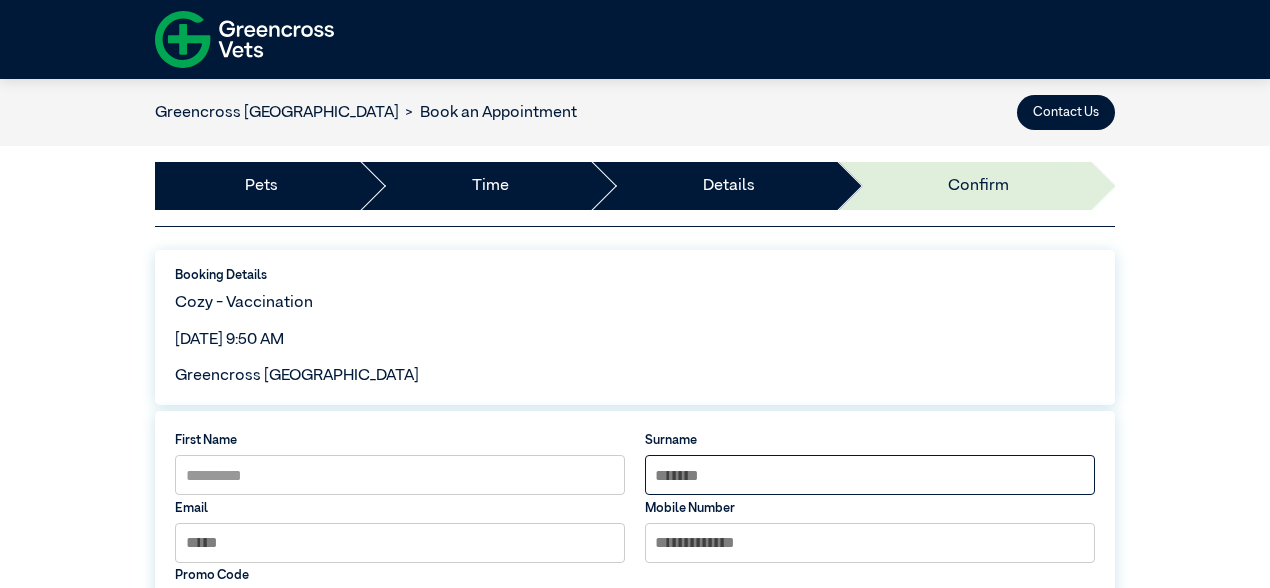 type on "**" 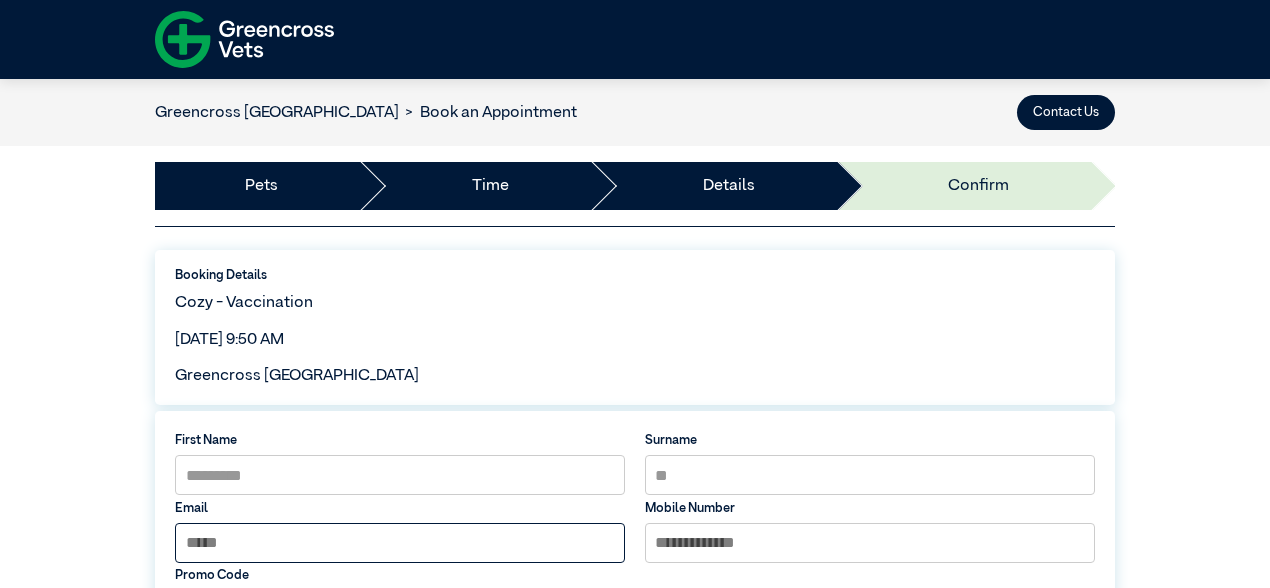 type on "**********" 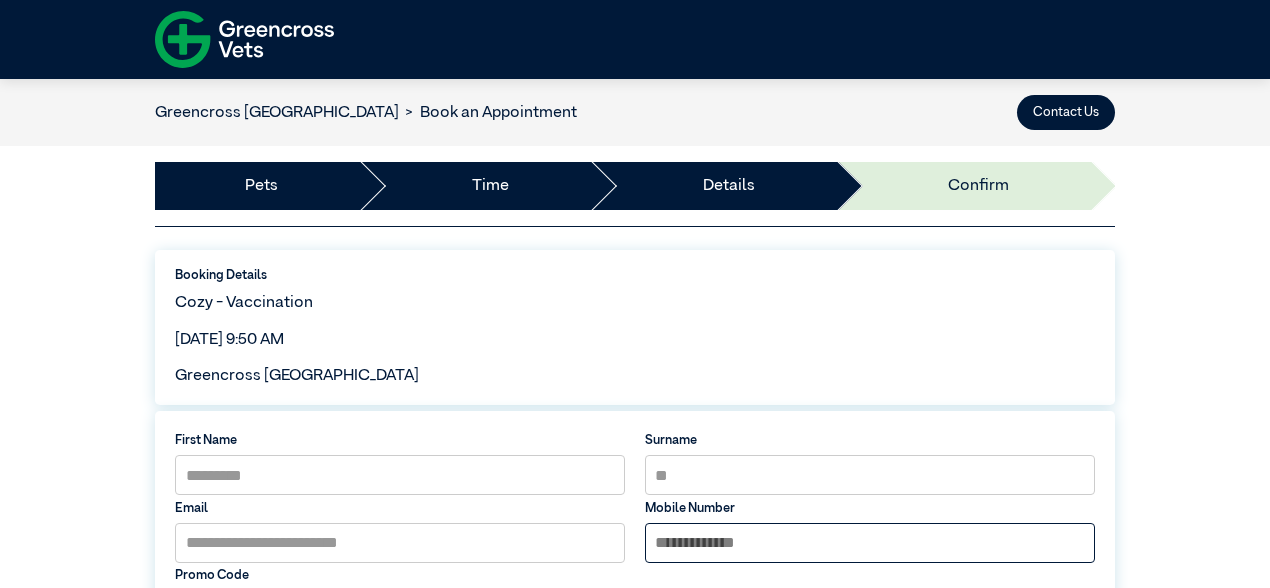 type on "**********" 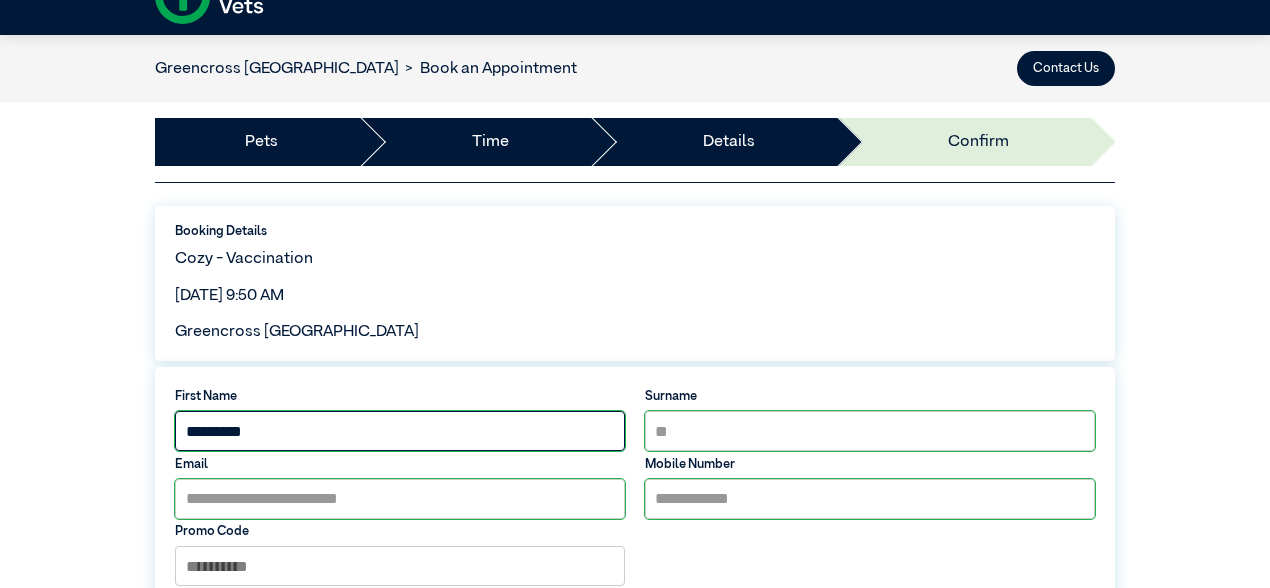 scroll, scrollTop: 11, scrollLeft: 0, axis: vertical 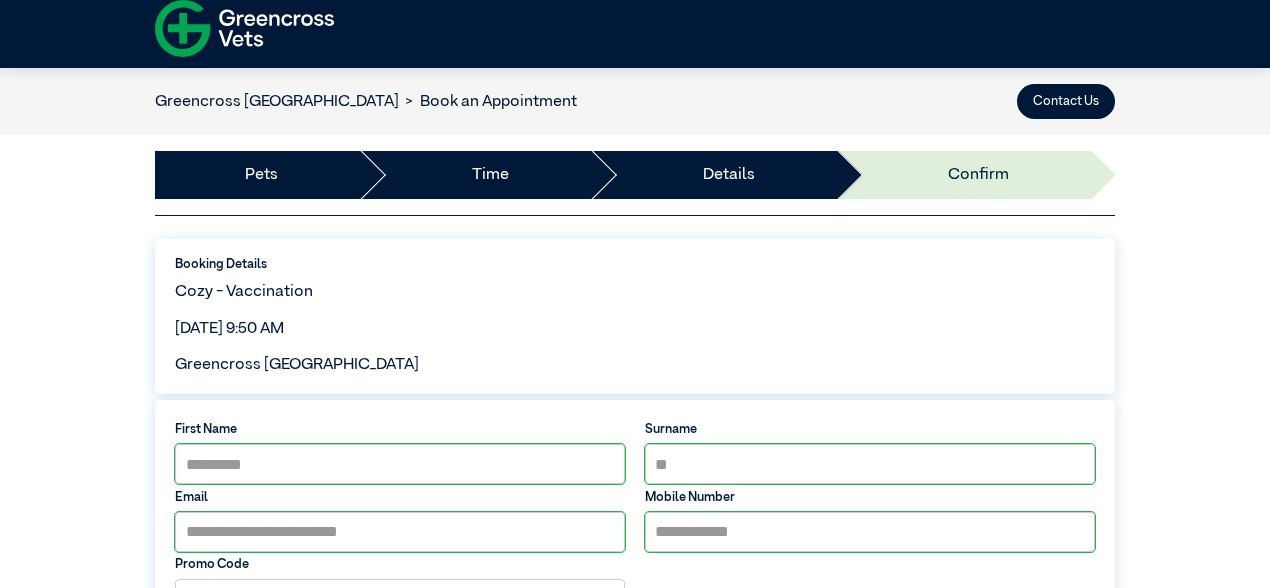 click at bounding box center [2, 1022] 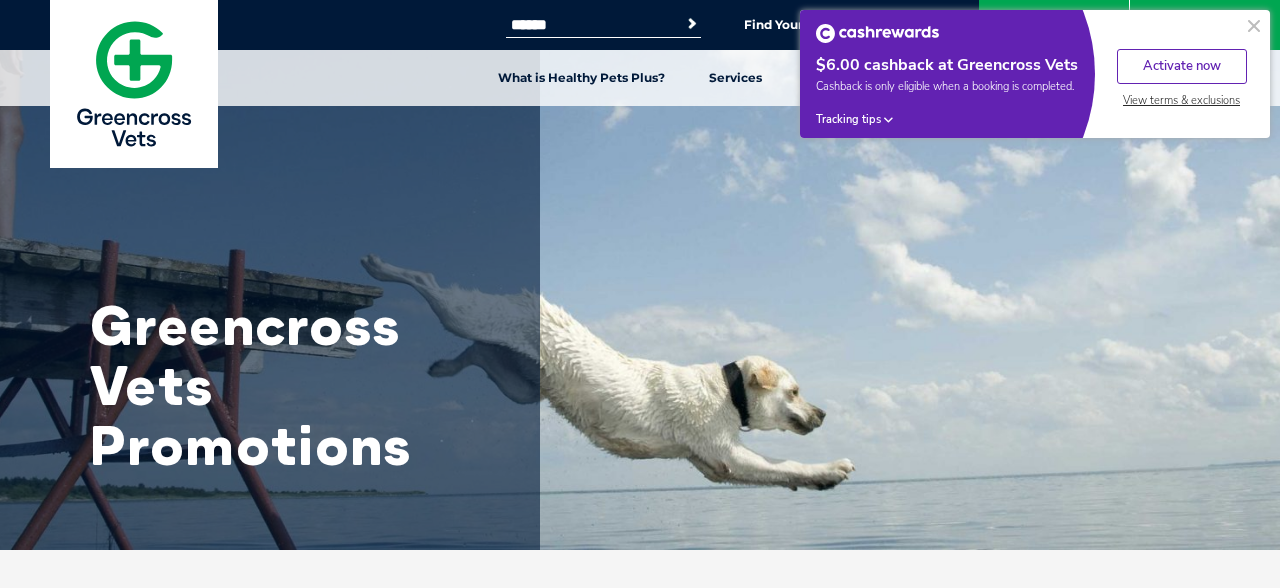 scroll, scrollTop: 0, scrollLeft: 0, axis: both 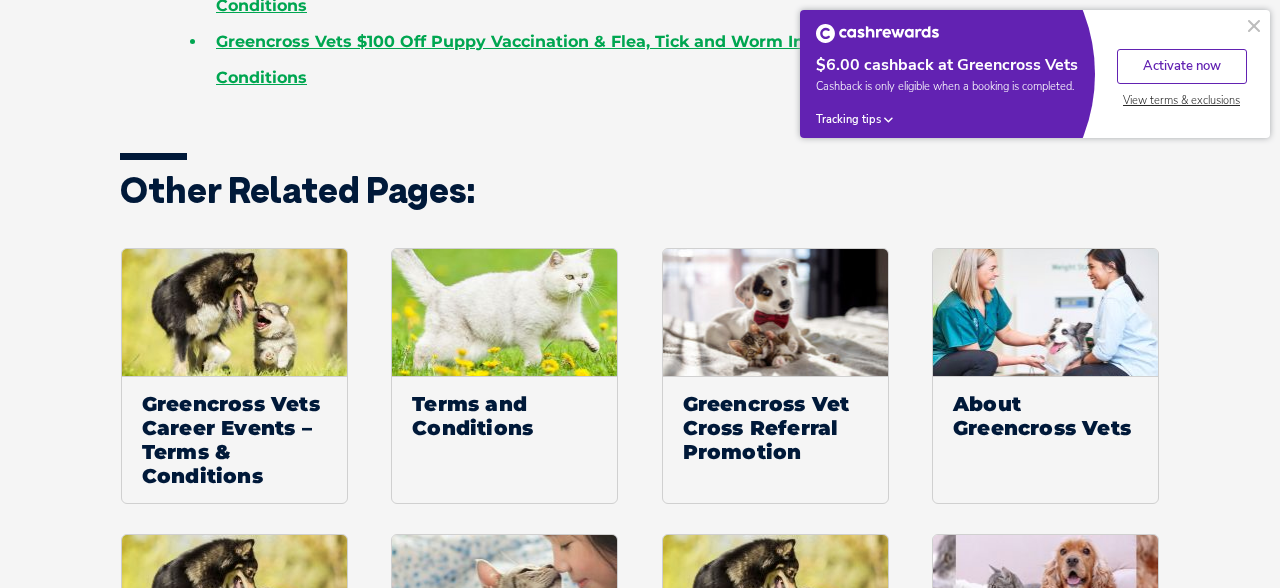 click on "Activate now" at bounding box center (1182, 66) 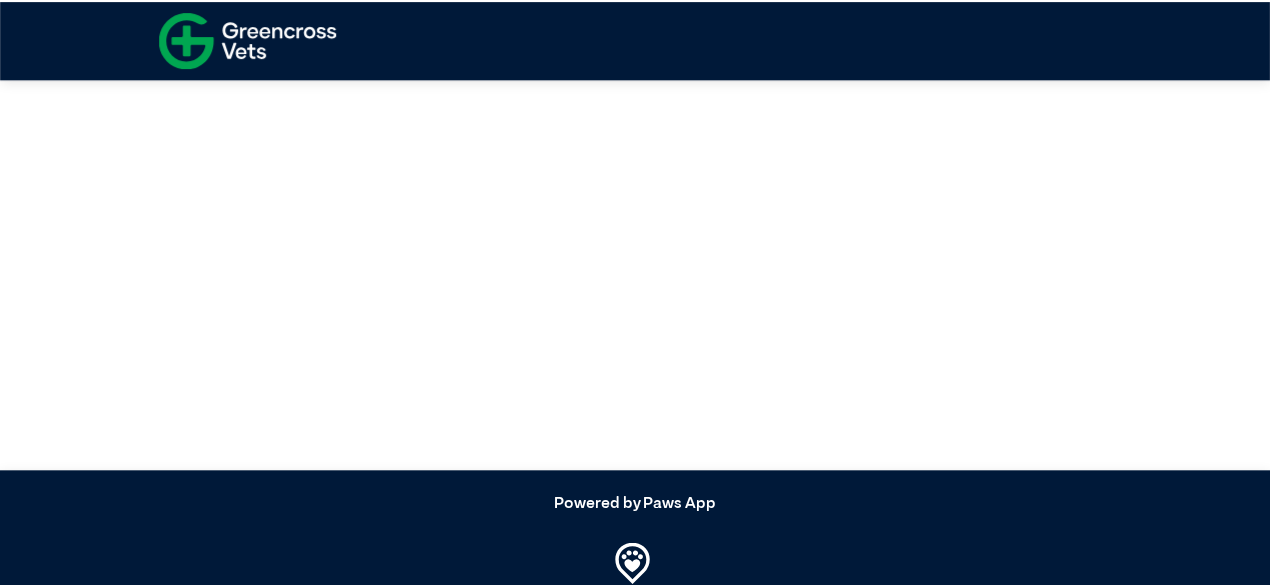 scroll, scrollTop: 0, scrollLeft: 0, axis: both 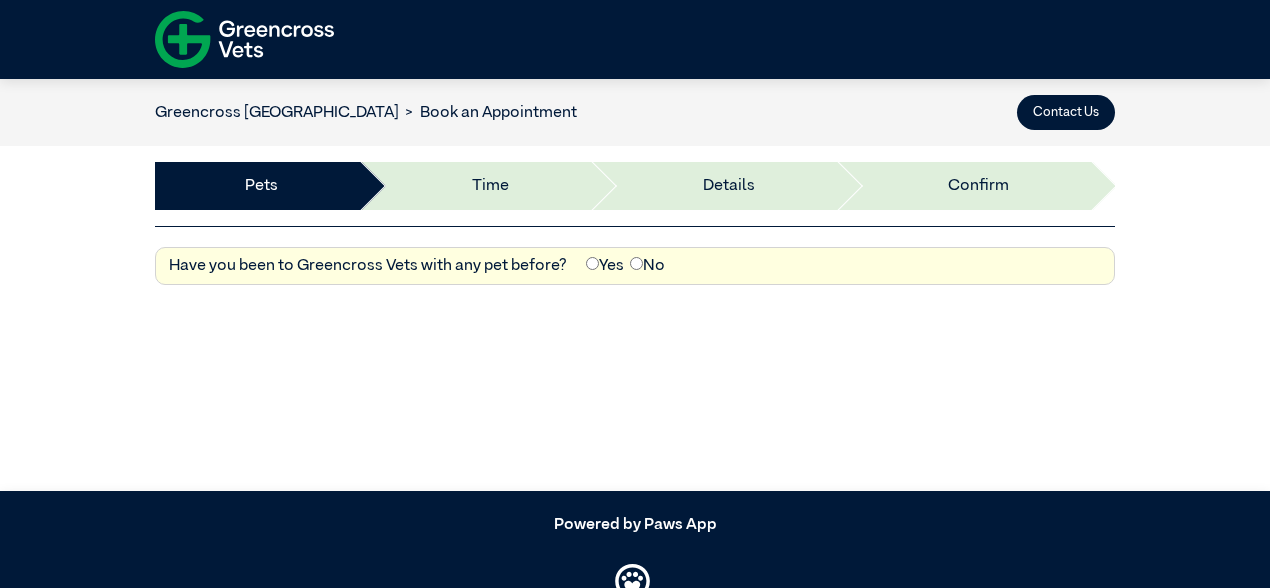 click on "Greencross Vets Box Hill Book an Appointment Contact Us Pets
Time
Details
Deposit
Confirm Have you been to Greencross Vets with any pet before?
Yes
No
Cancel" at bounding box center (635, 285) 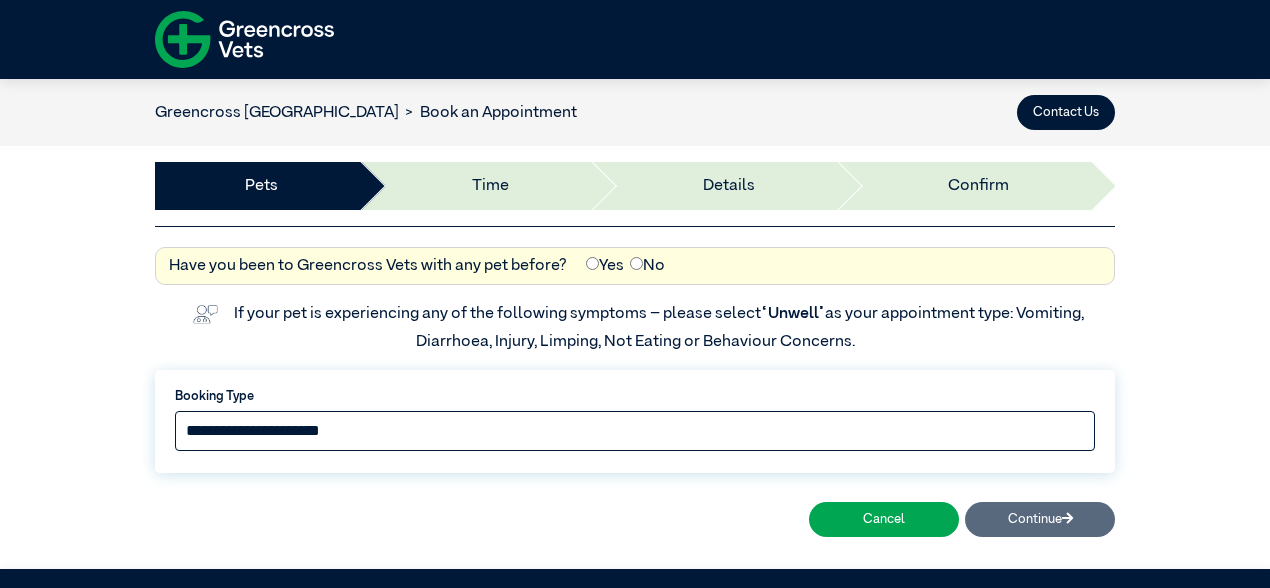 click on "**********" at bounding box center (635, 431) 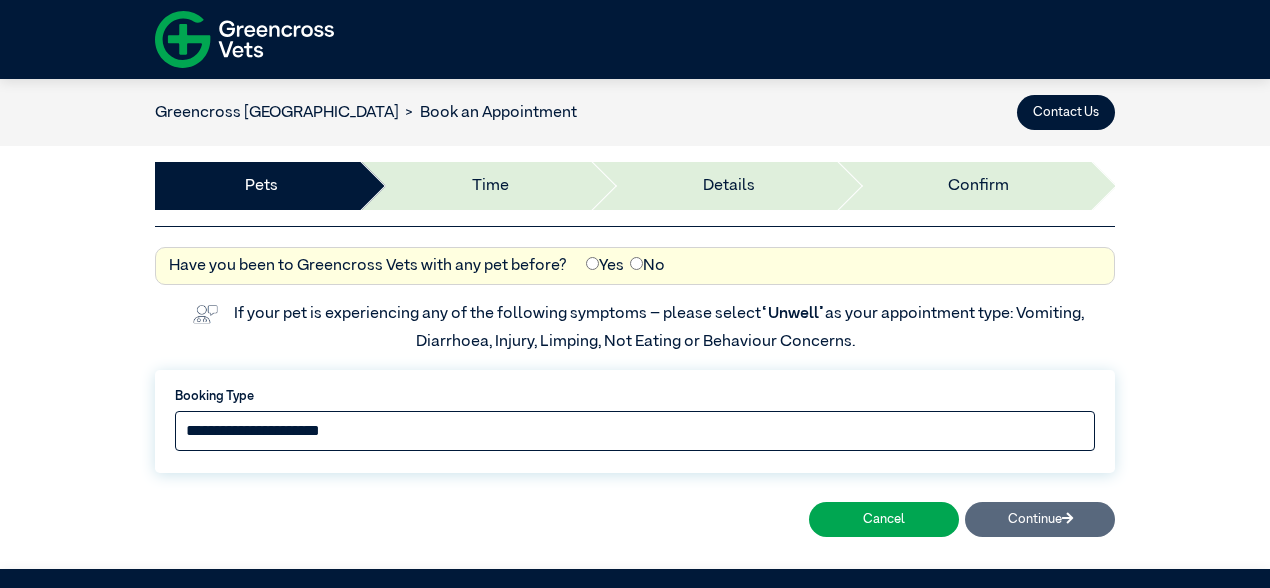 select on "*****" 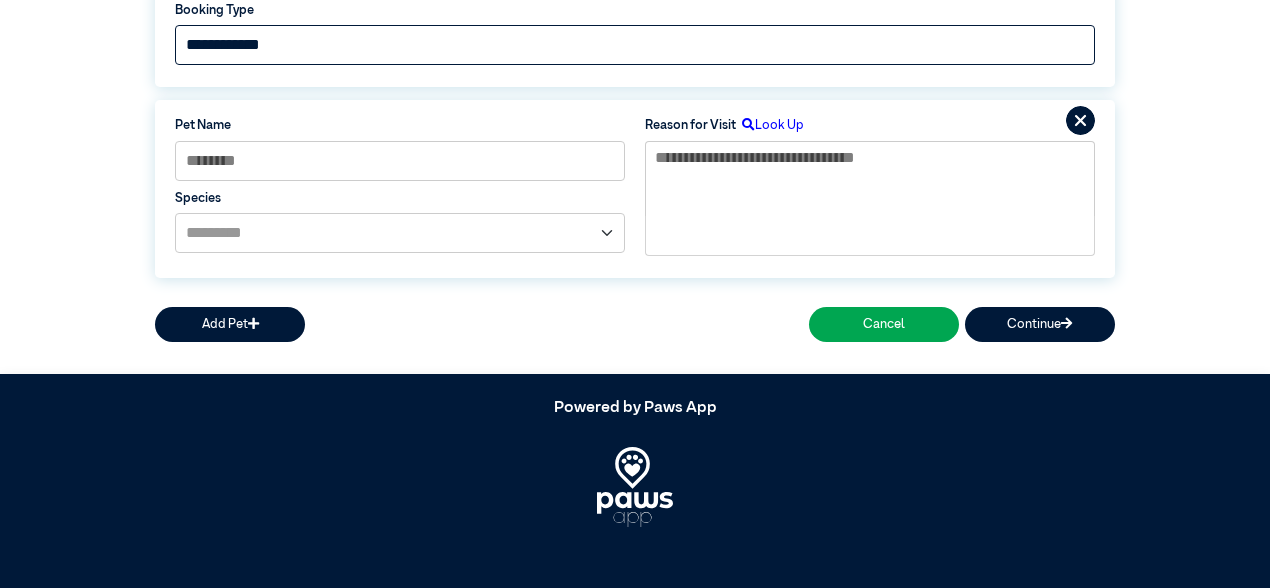 scroll, scrollTop: 386, scrollLeft: 0, axis: vertical 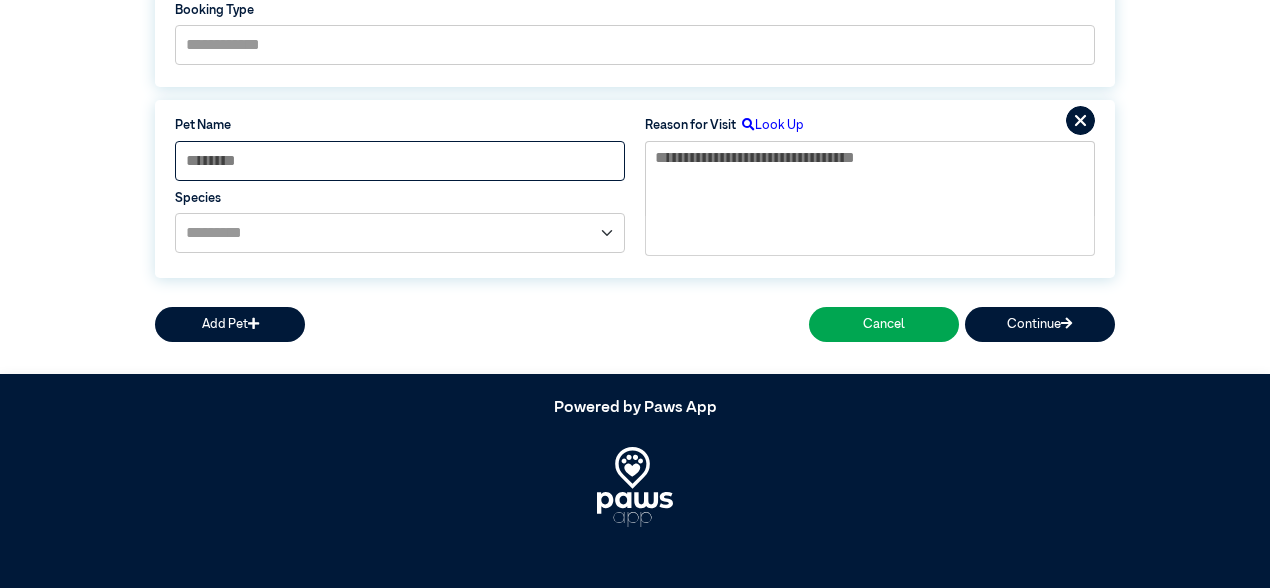 click at bounding box center [400, 161] 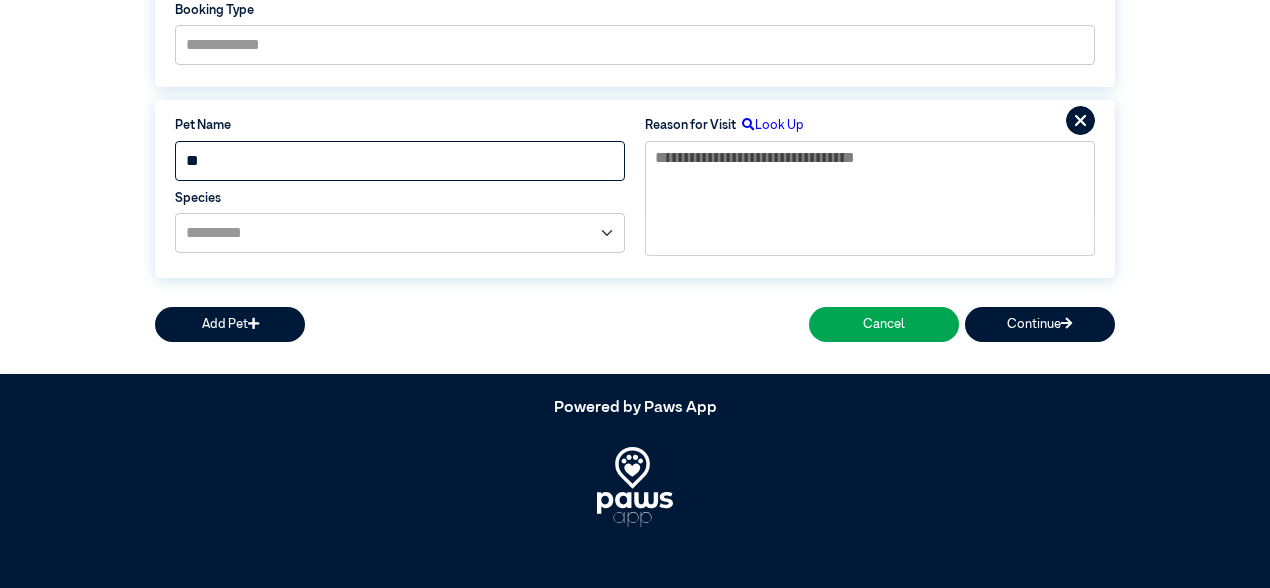 type on "*" 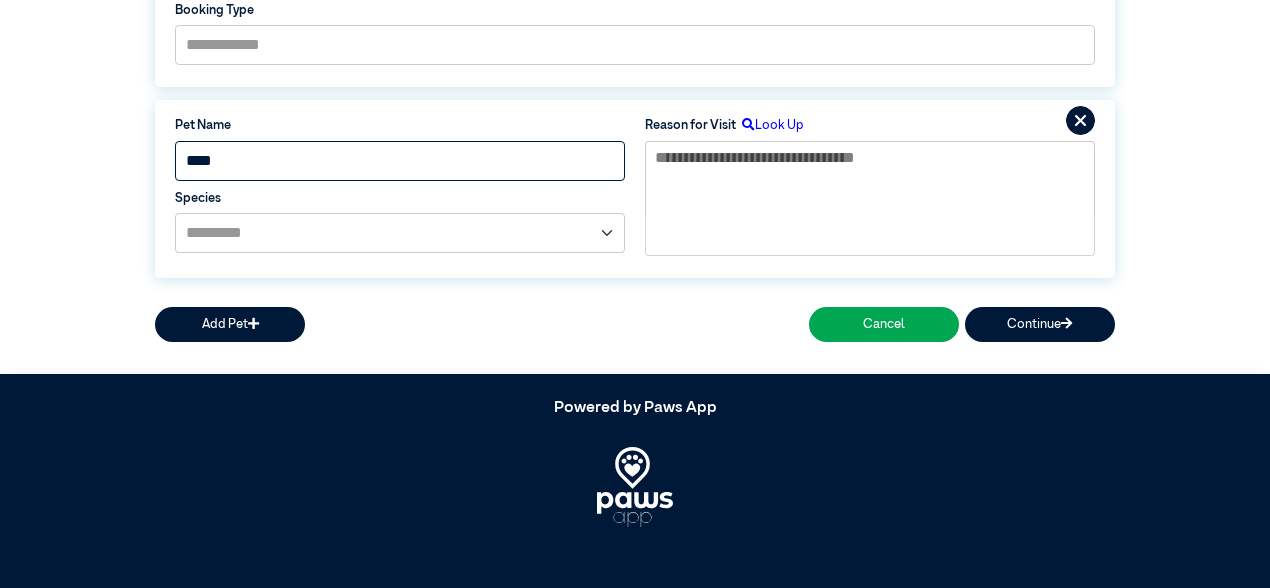 type on "****" 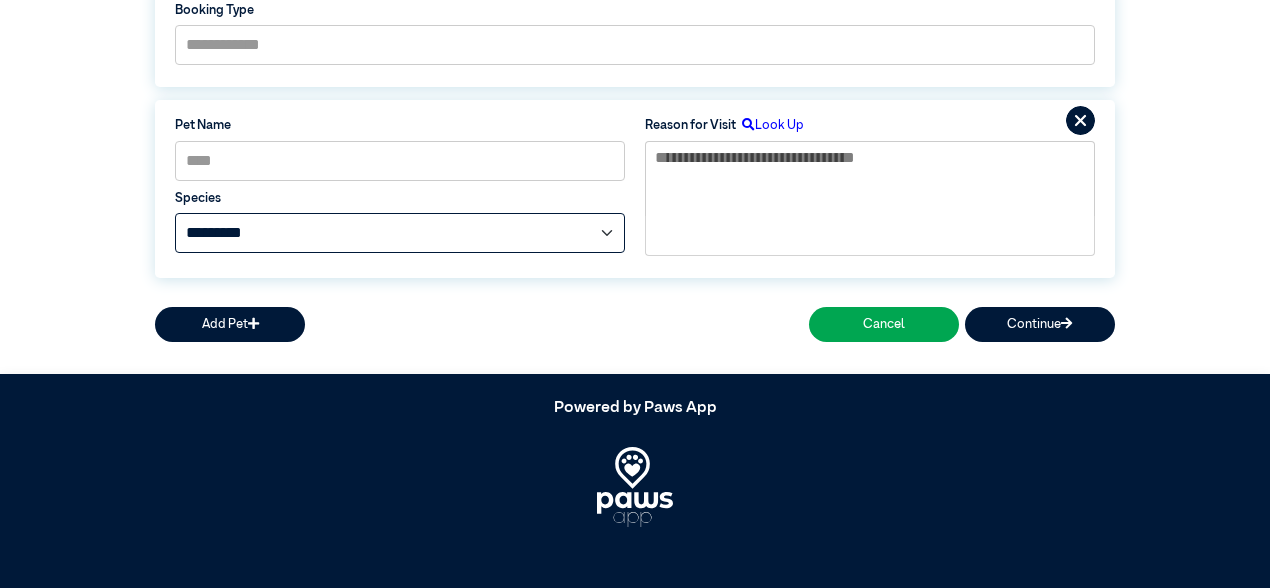click on "**********" at bounding box center (400, 233) 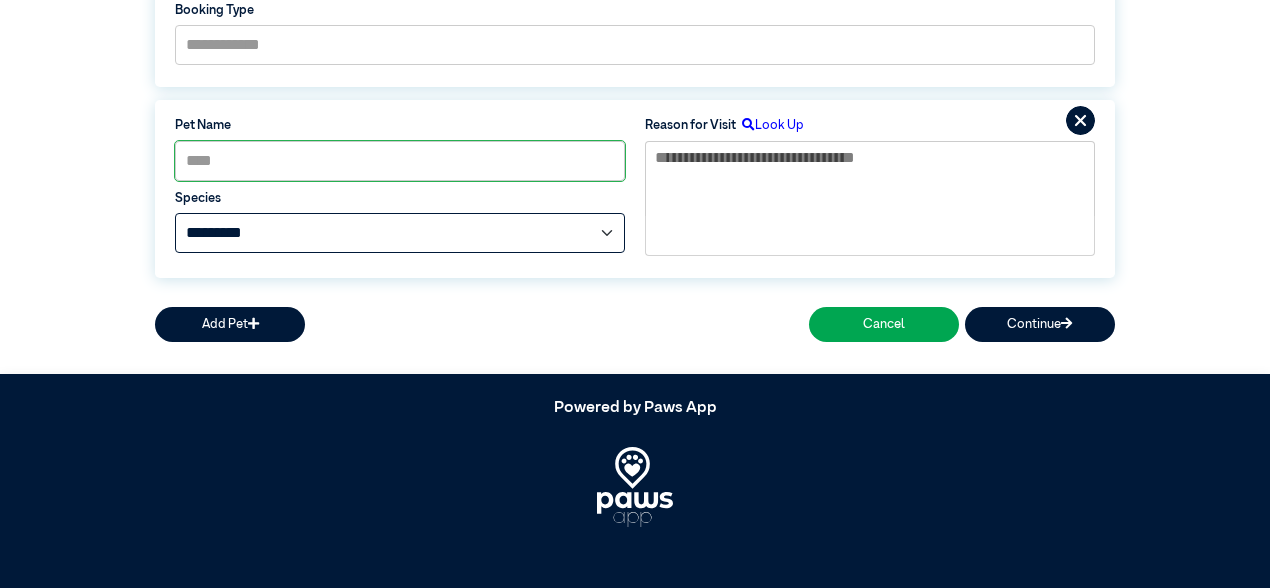 select on "*****" 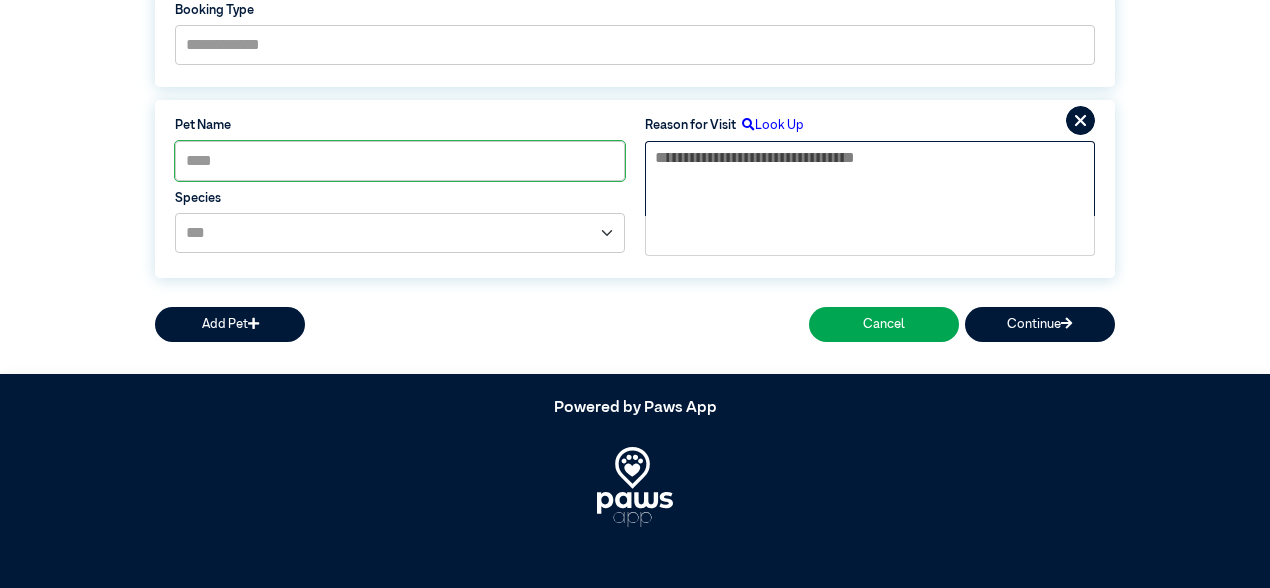 click at bounding box center (870, 179) 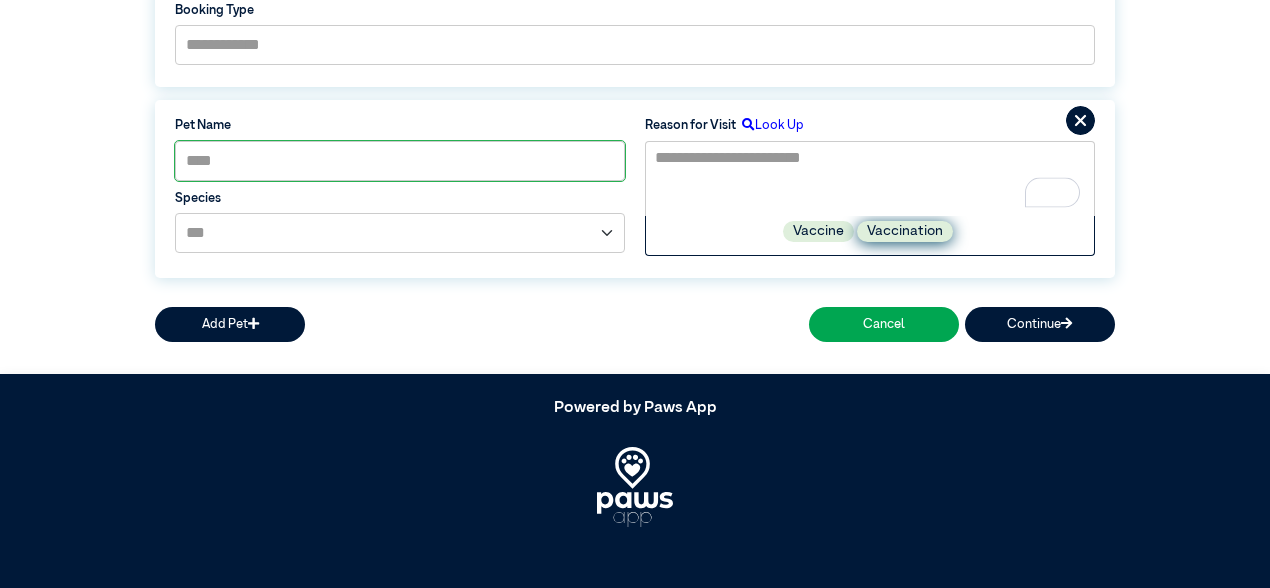 click on "Vaccination" at bounding box center [905, 231] 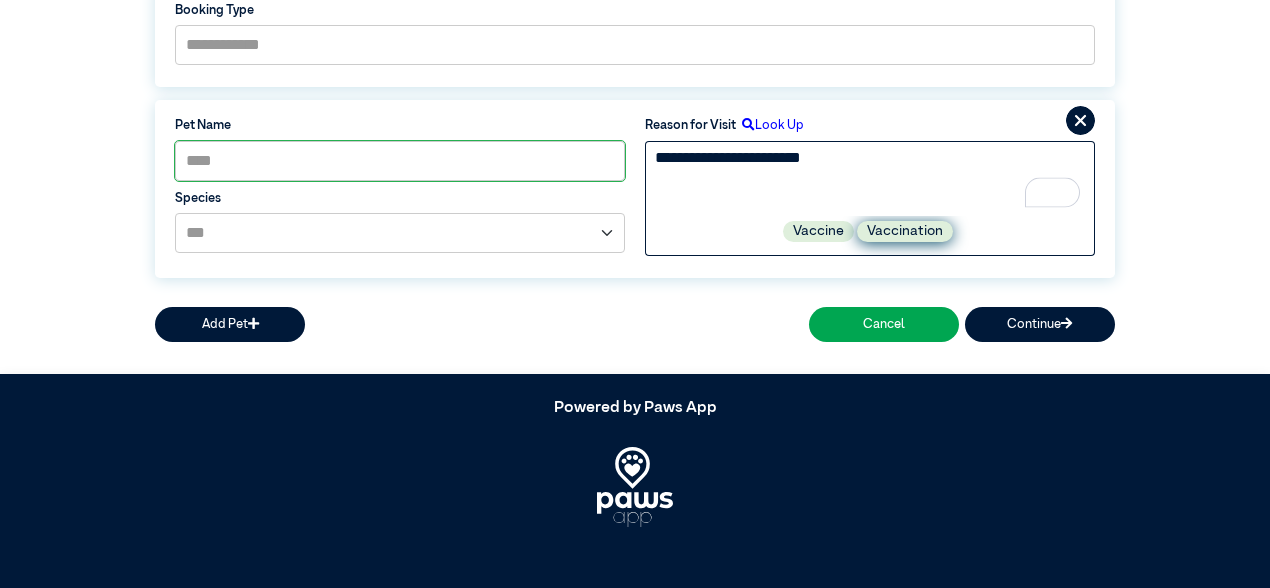 type on "**********" 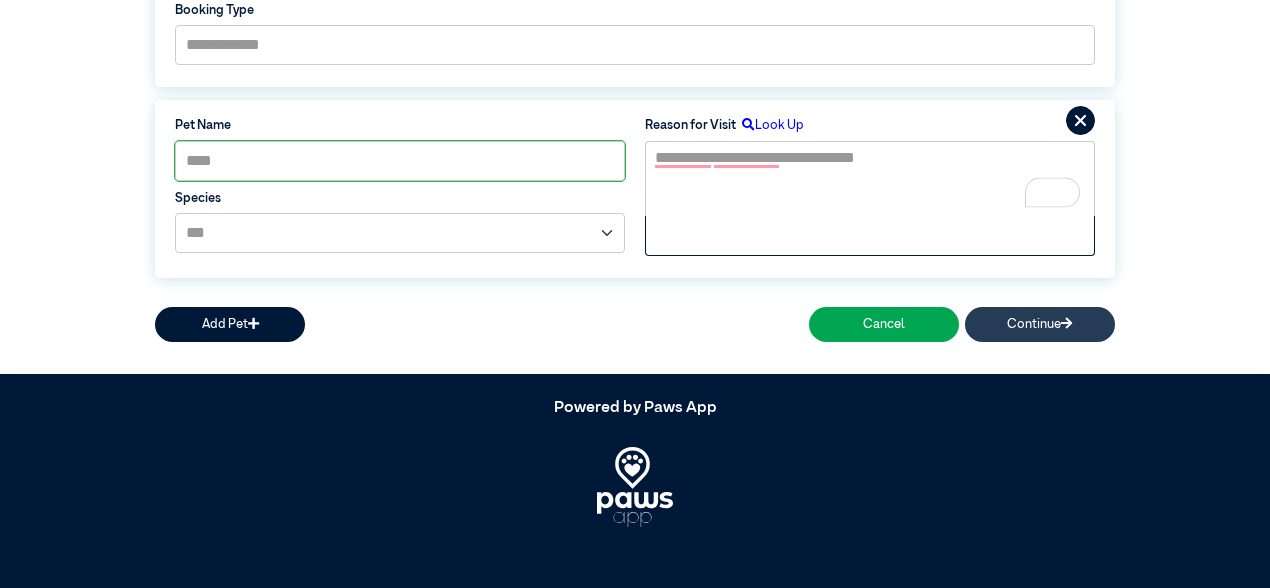 click on "Continue" at bounding box center [1040, 324] 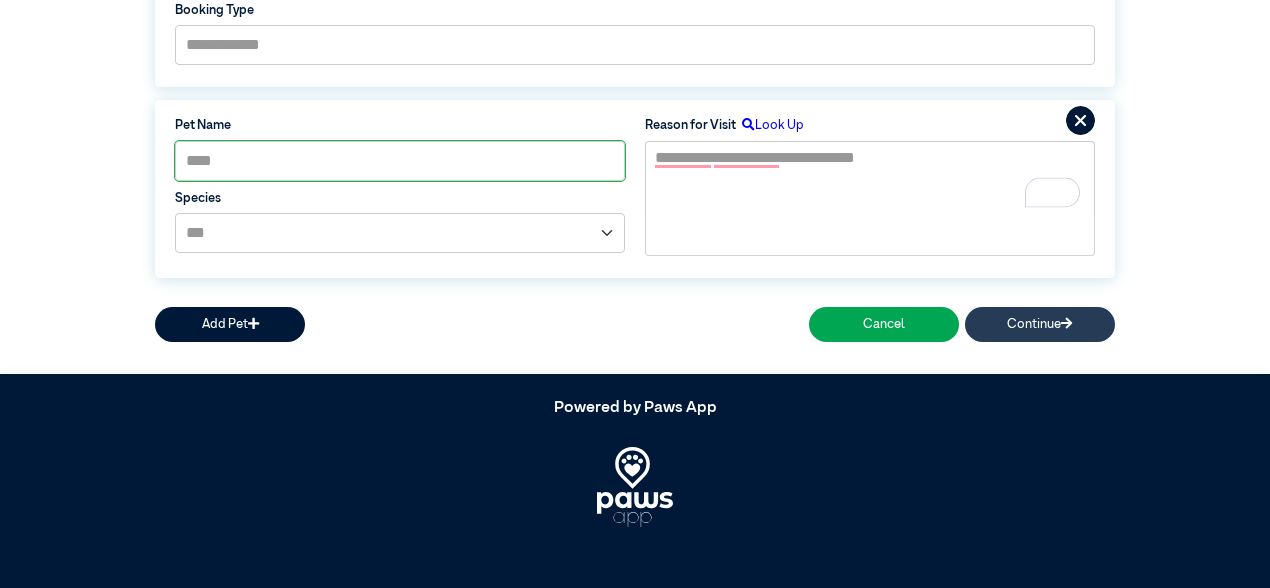 scroll, scrollTop: 367, scrollLeft: 0, axis: vertical 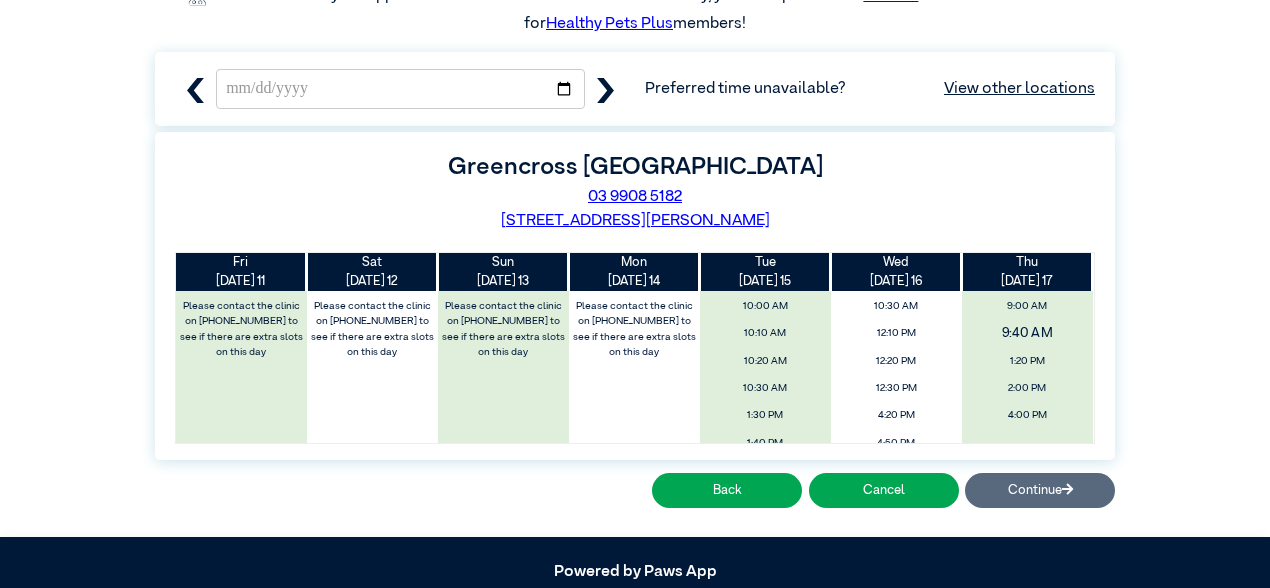 click on "9:40 AM" at bounding box center (1027, 334) 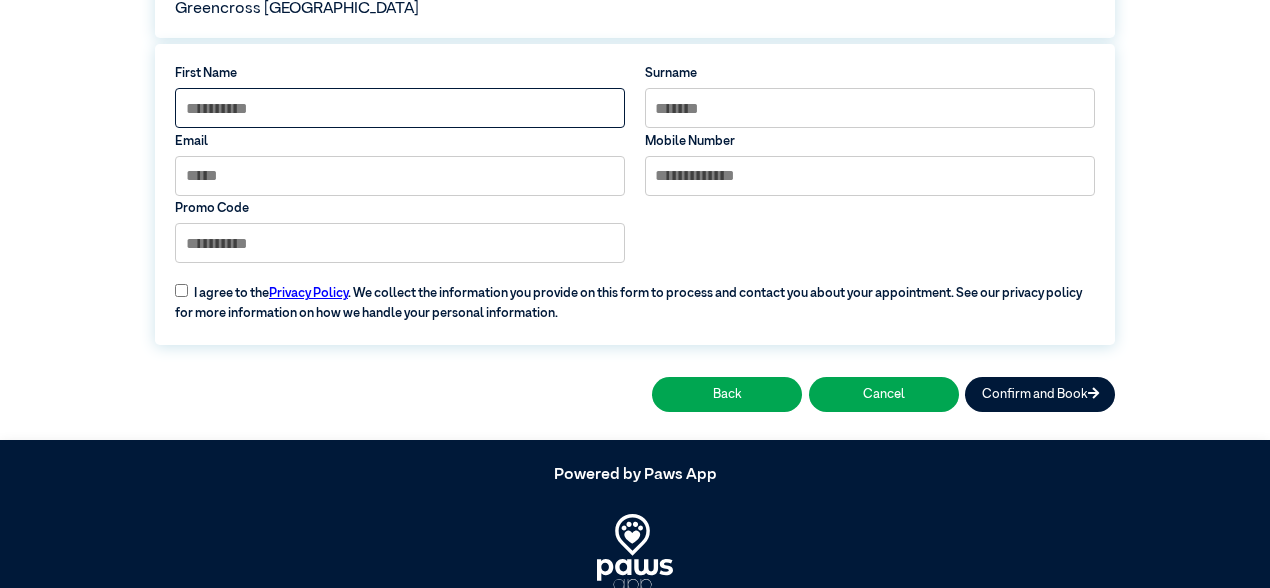 click at bounding box center [400, 108] 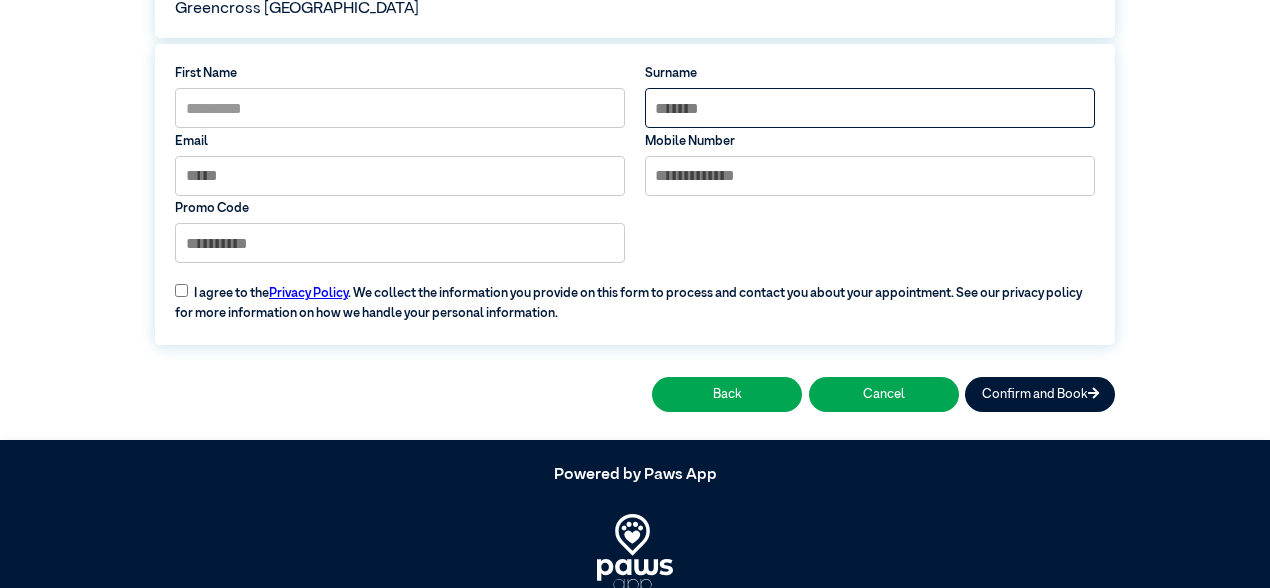 type on "**" 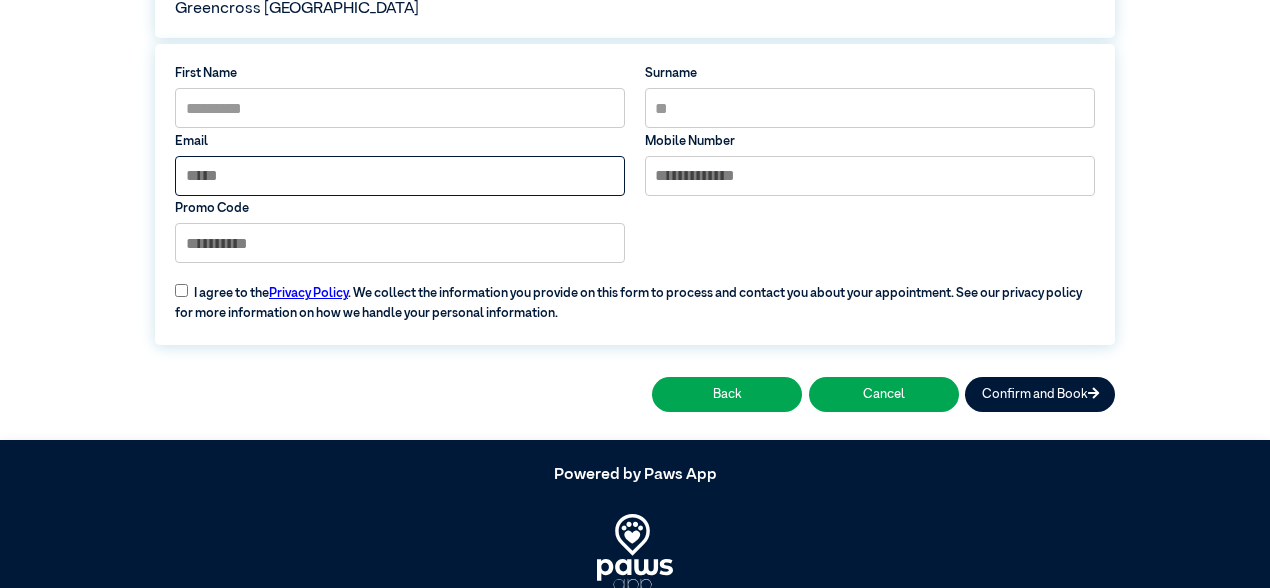 type on "**********" 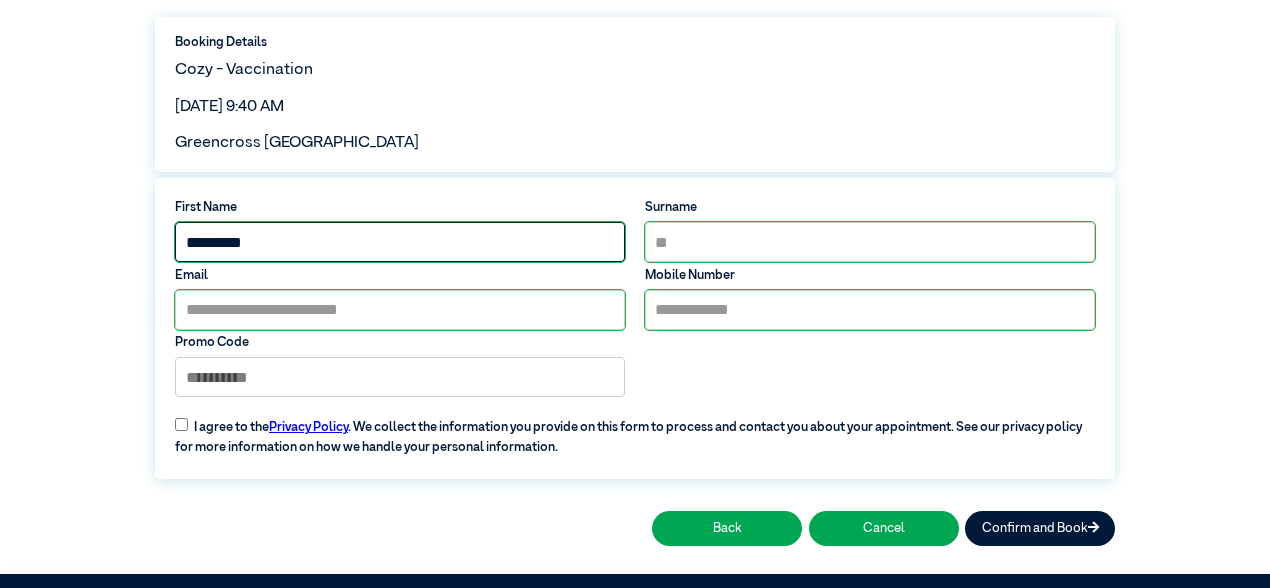 scroll, scrollTop: 0, scrollLeft: 0, axis: both 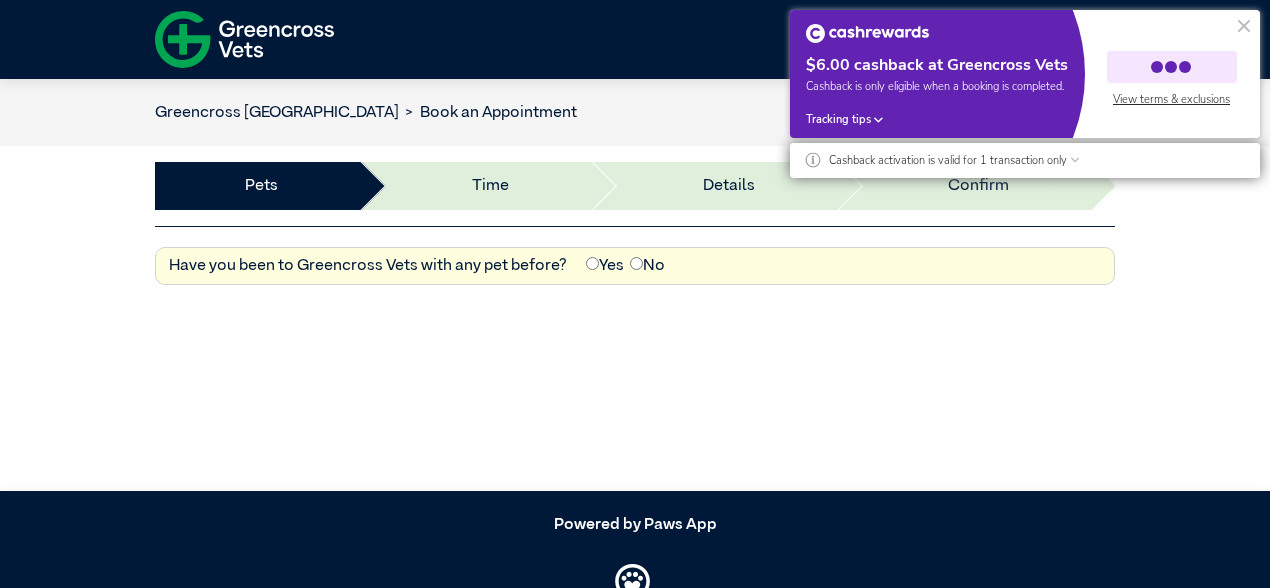 click on "No" at bounding box center [647, 266] 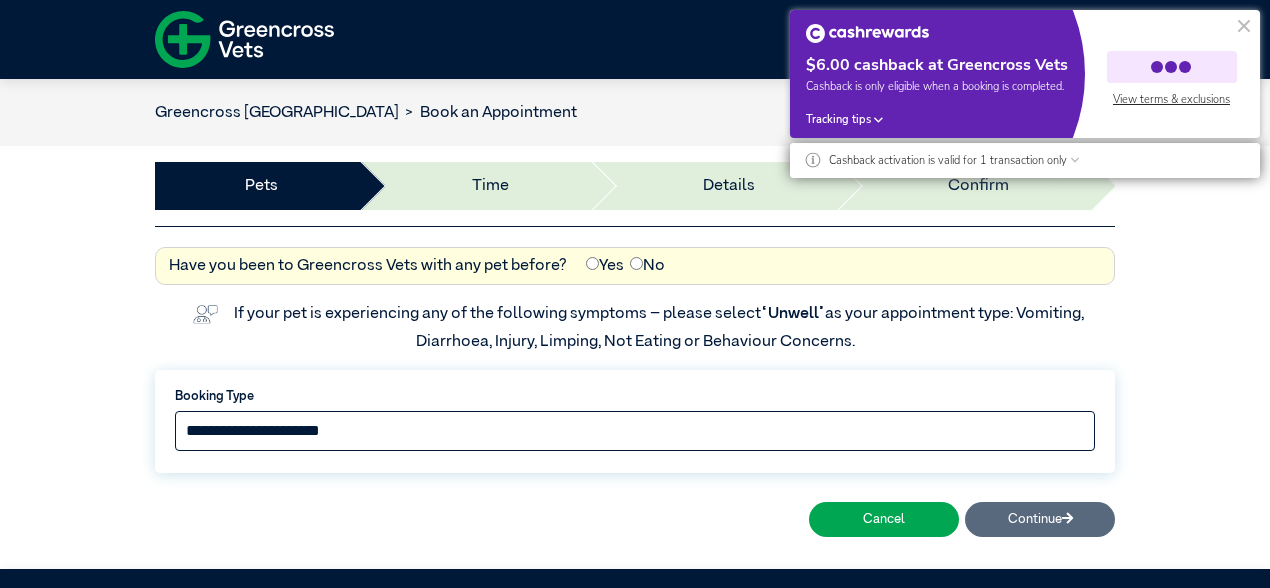 click on "**********" at bounding box center (635, 431) 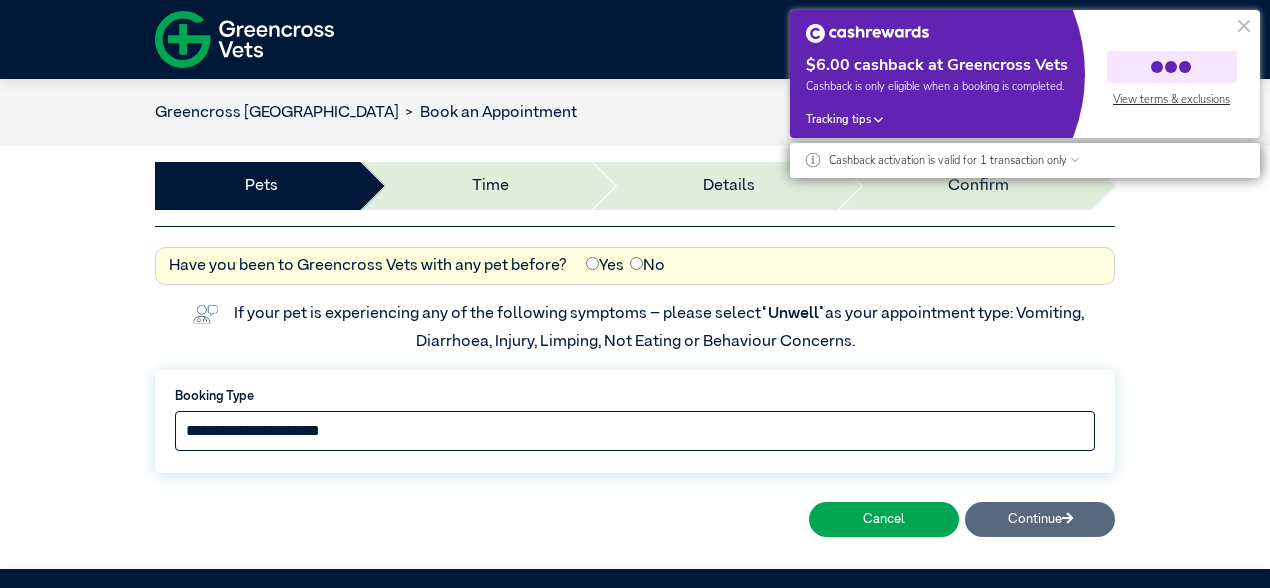 select on "*****" 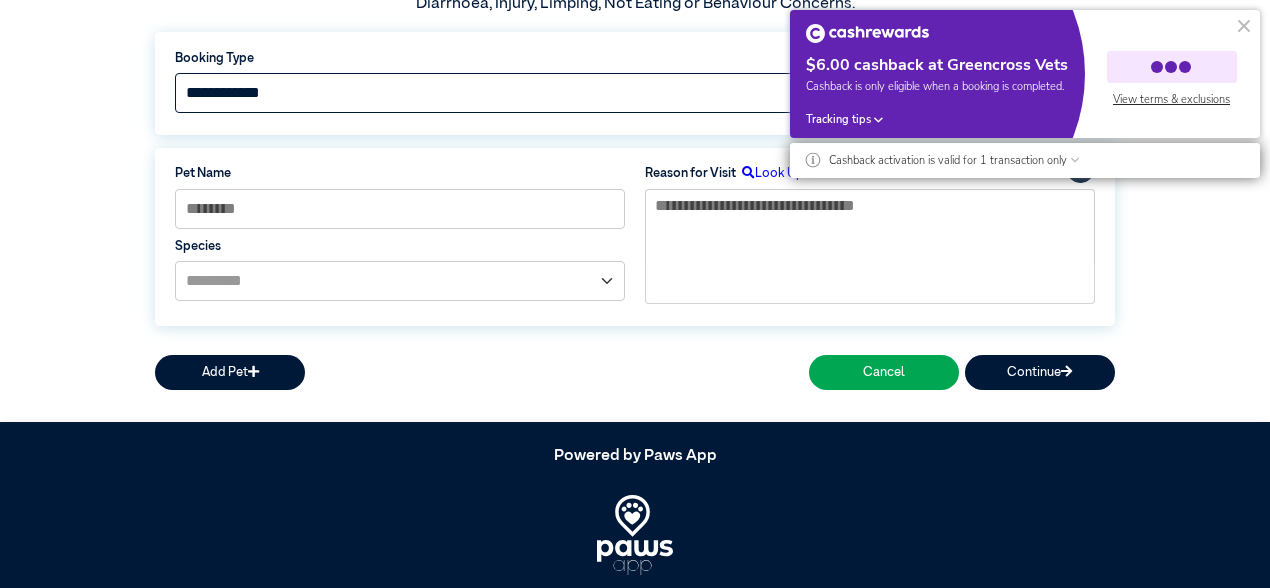 scroll, scrollTop: 386, scrollLeft: 0, axis: vertical 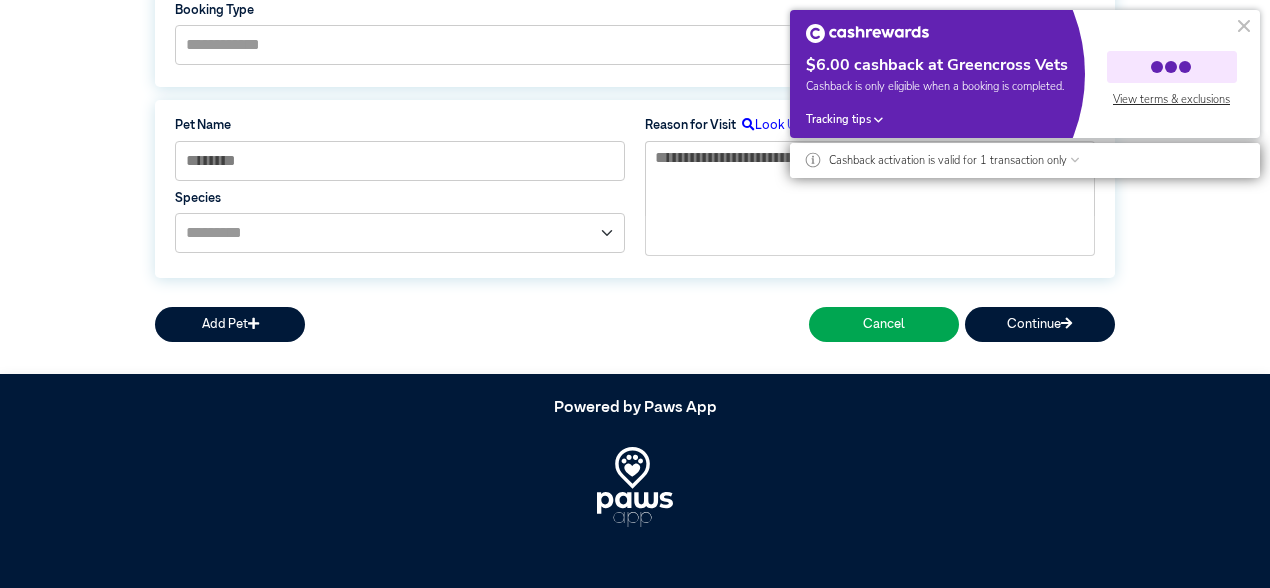 click on "Pet Name" at bounding box center (400, 150) 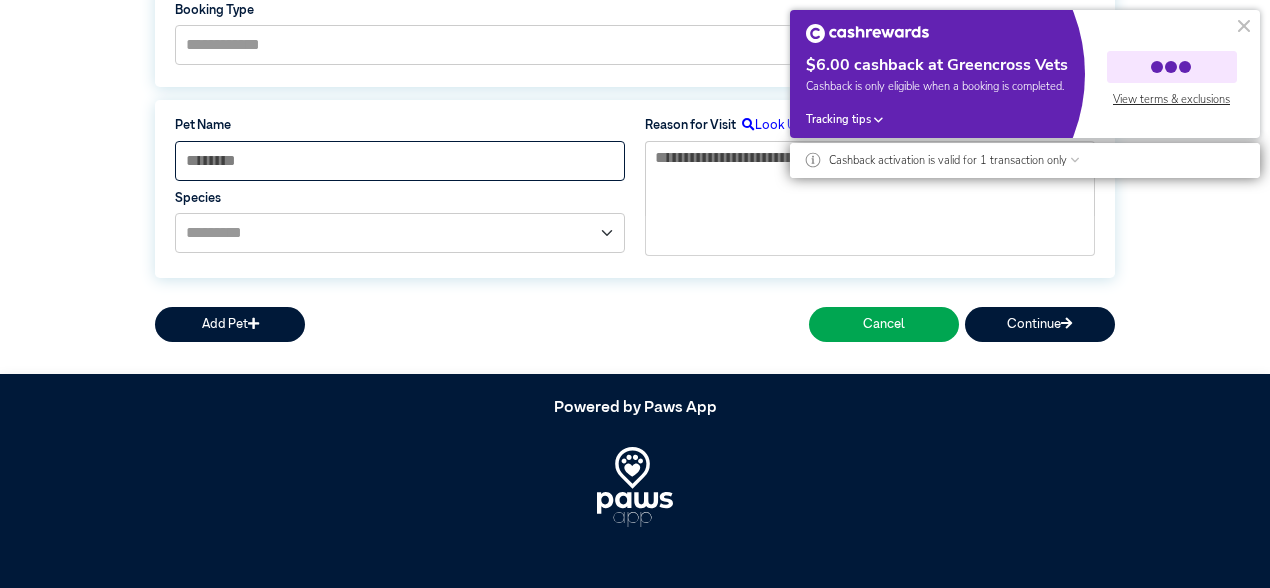 click at bounding box center [400, 161] 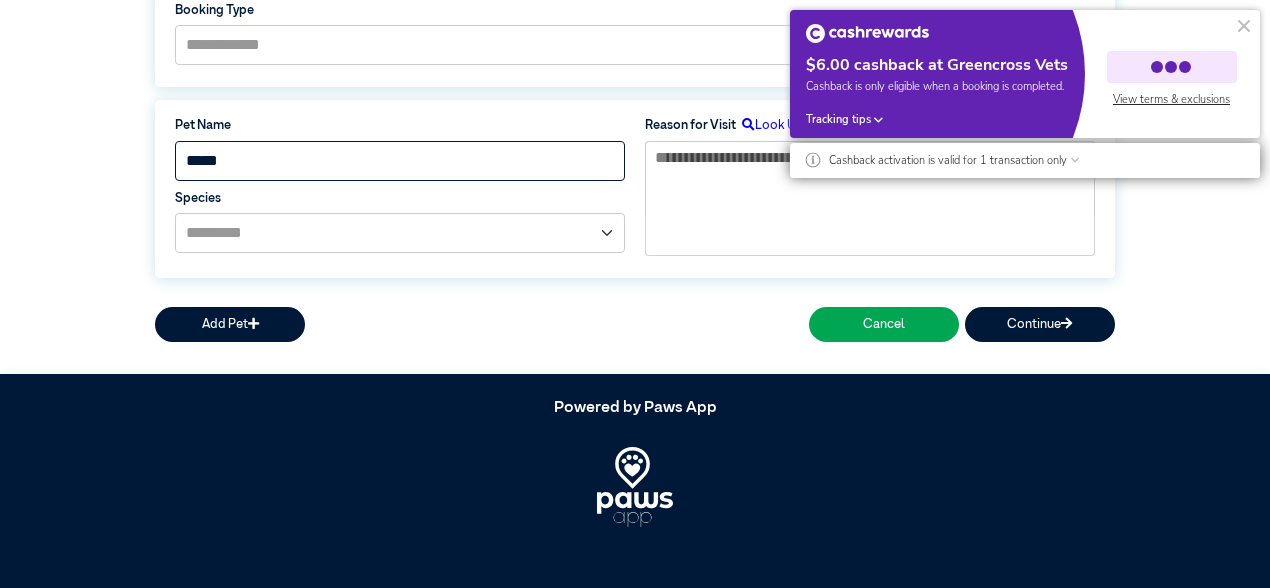 type on "****" 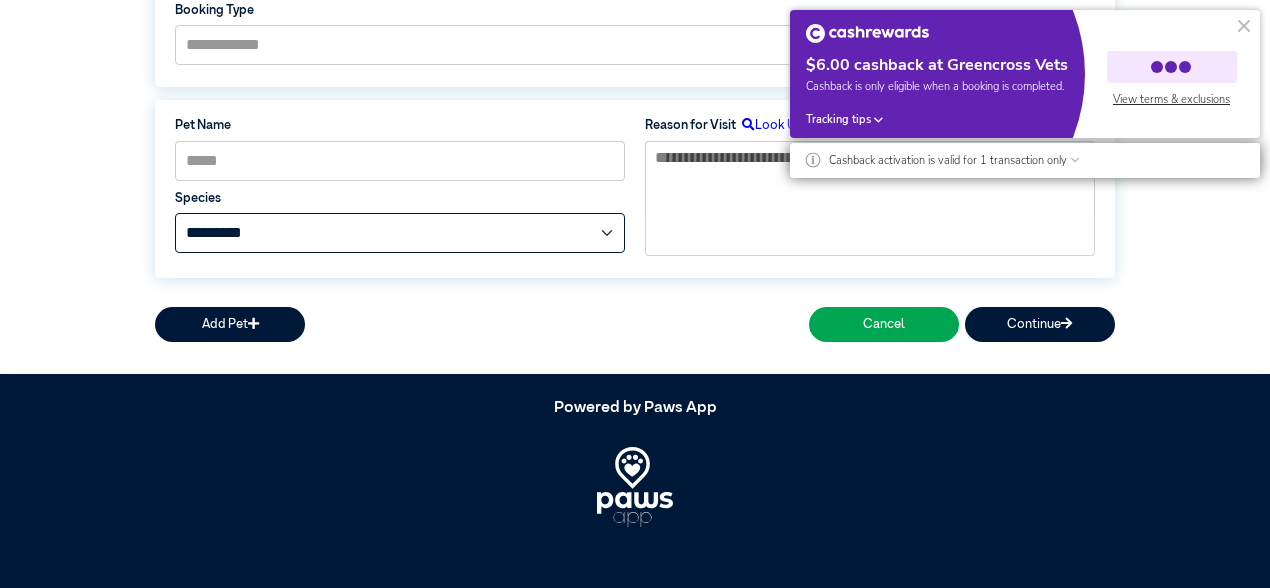 click on "**********" at bounding box center (400, 233) 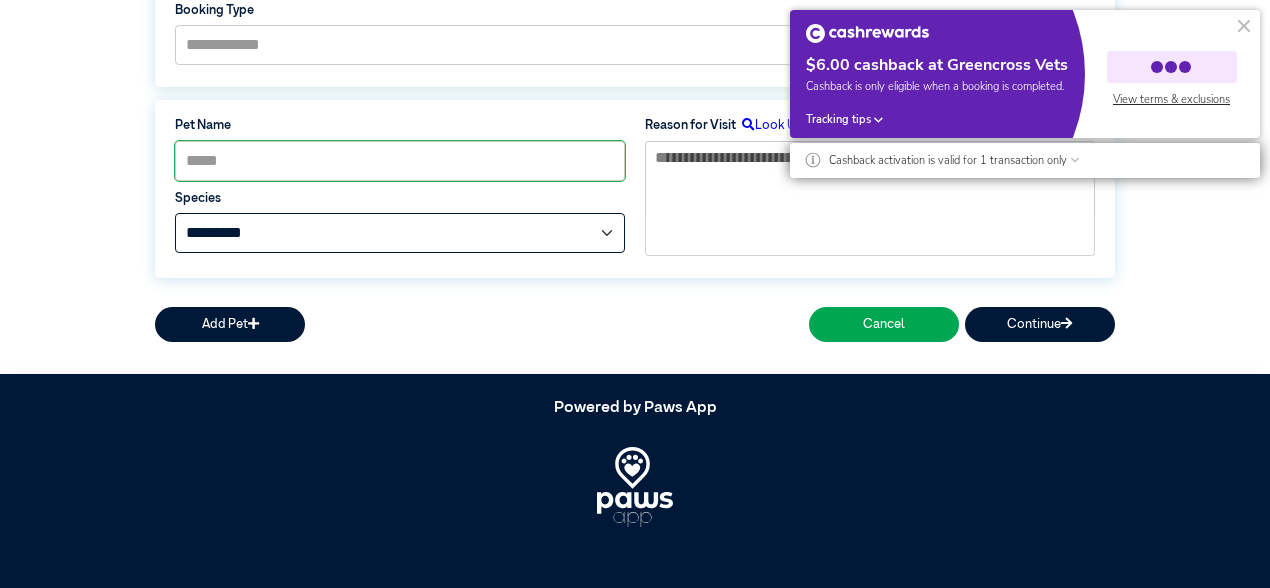 select on "*****" 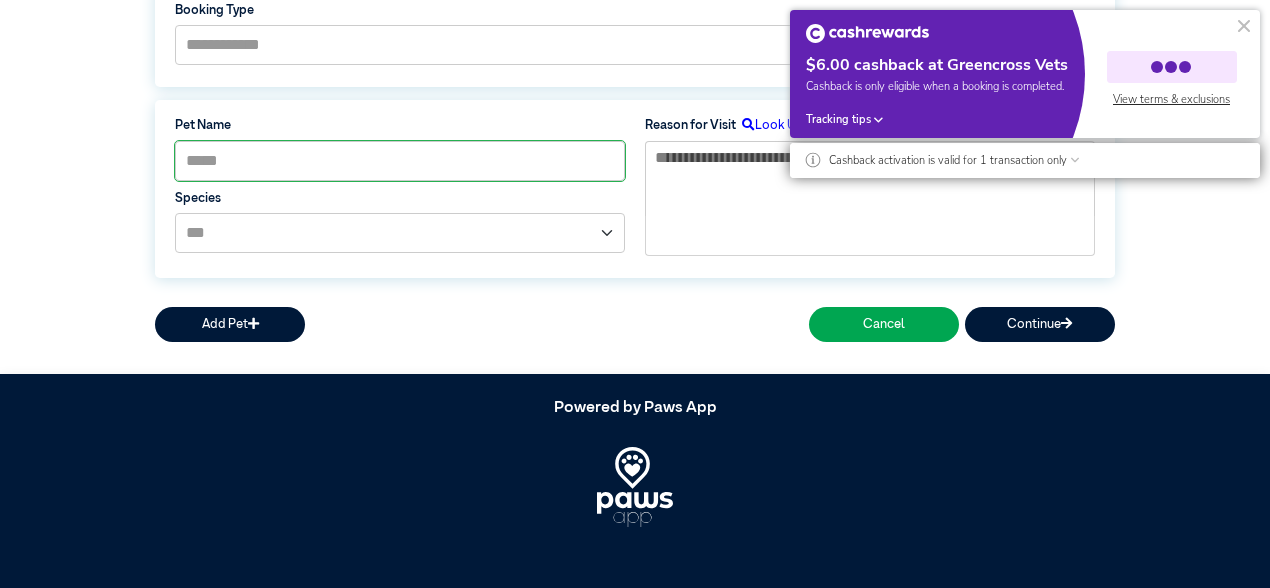 click at bounding box center (869, 234) 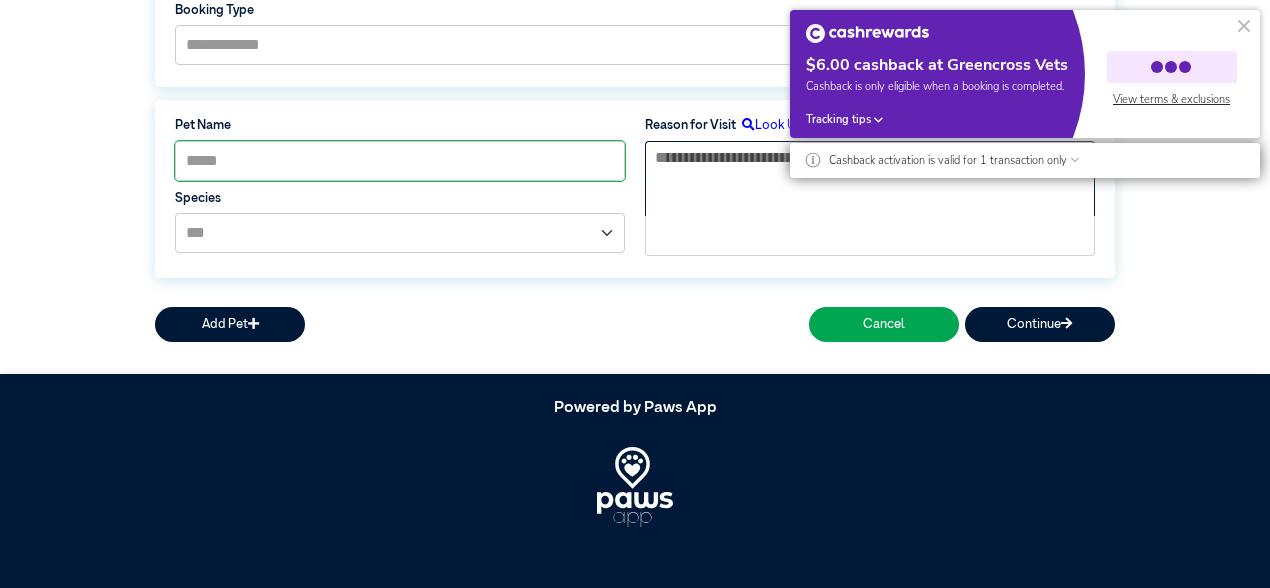 click at bounding box center [870, 179] 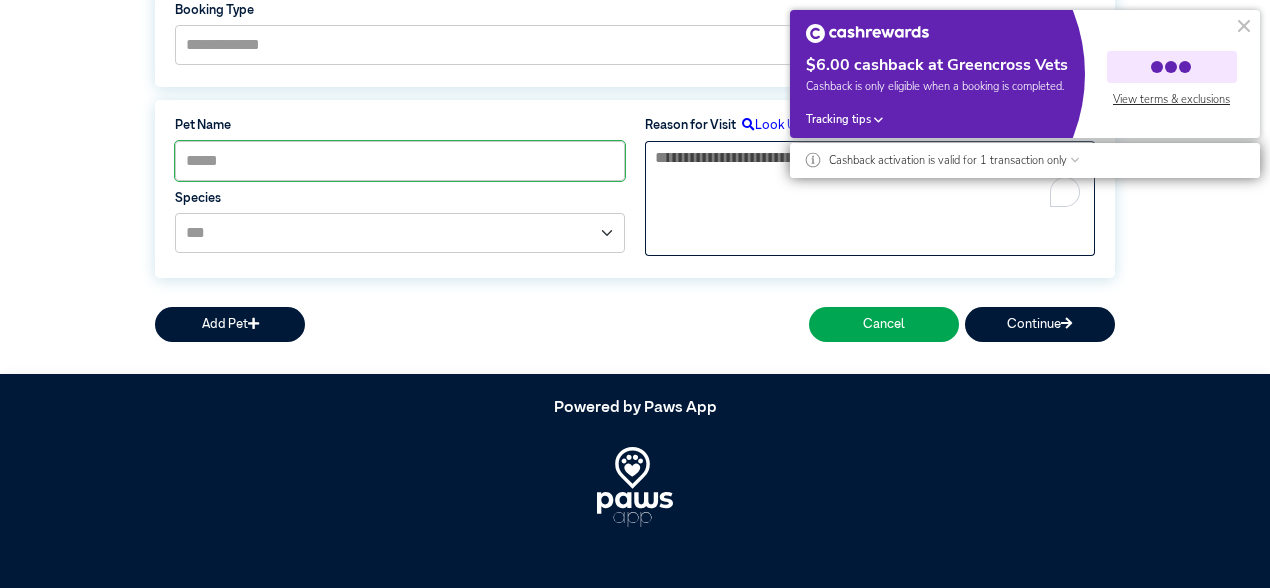 type on "*" 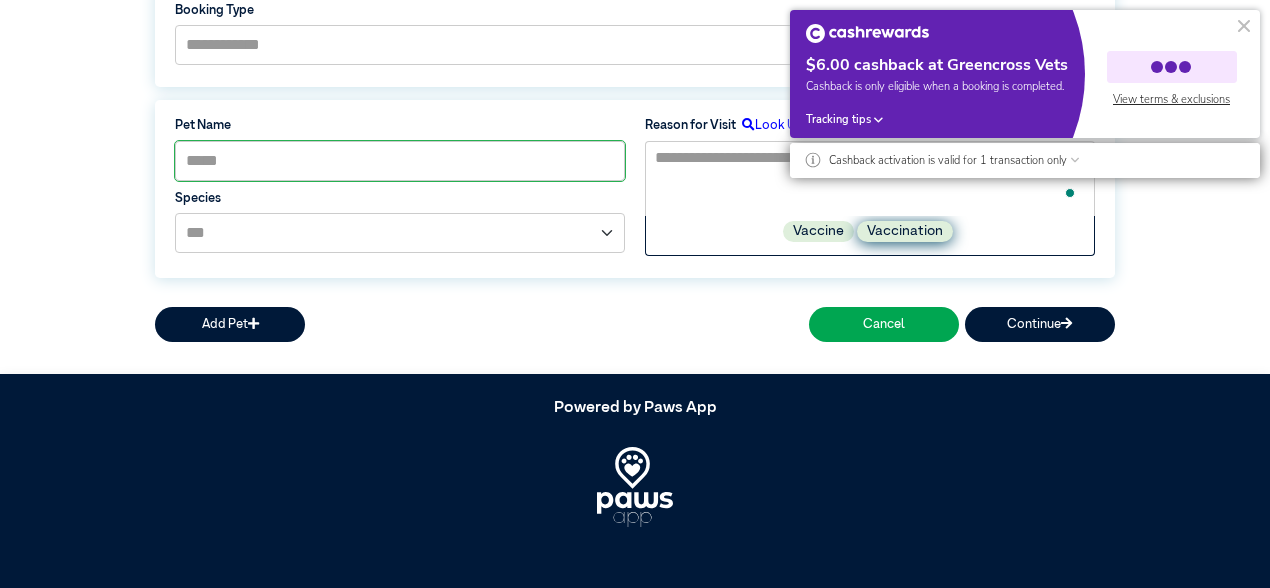 click on "Vaccination" at bounding box center [905, 231] 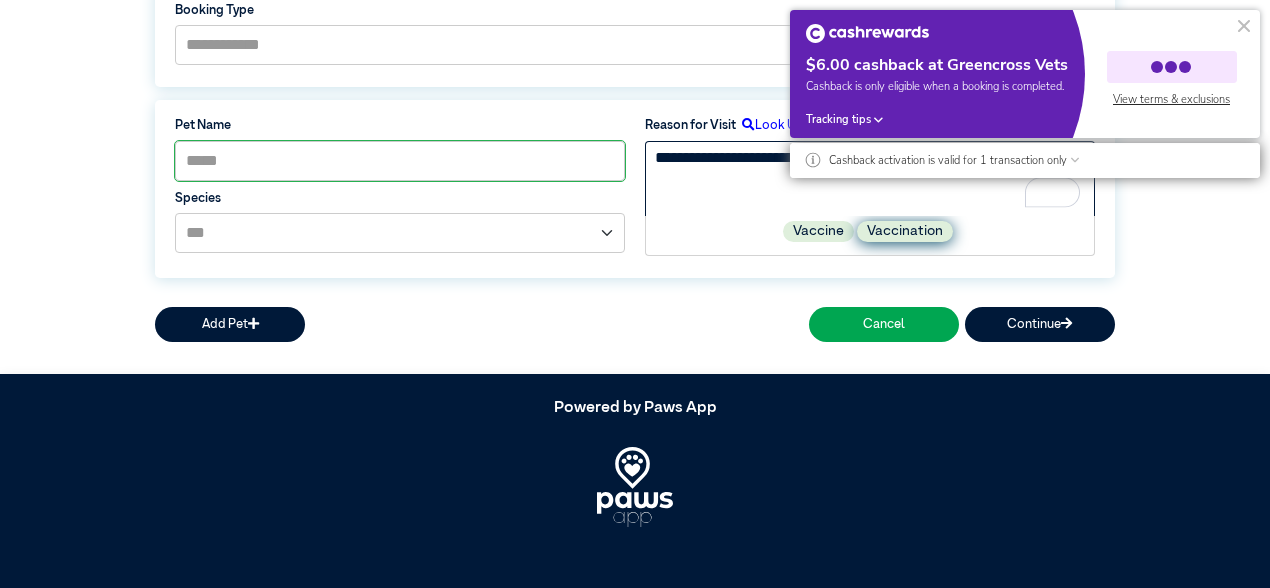 type on "**********" 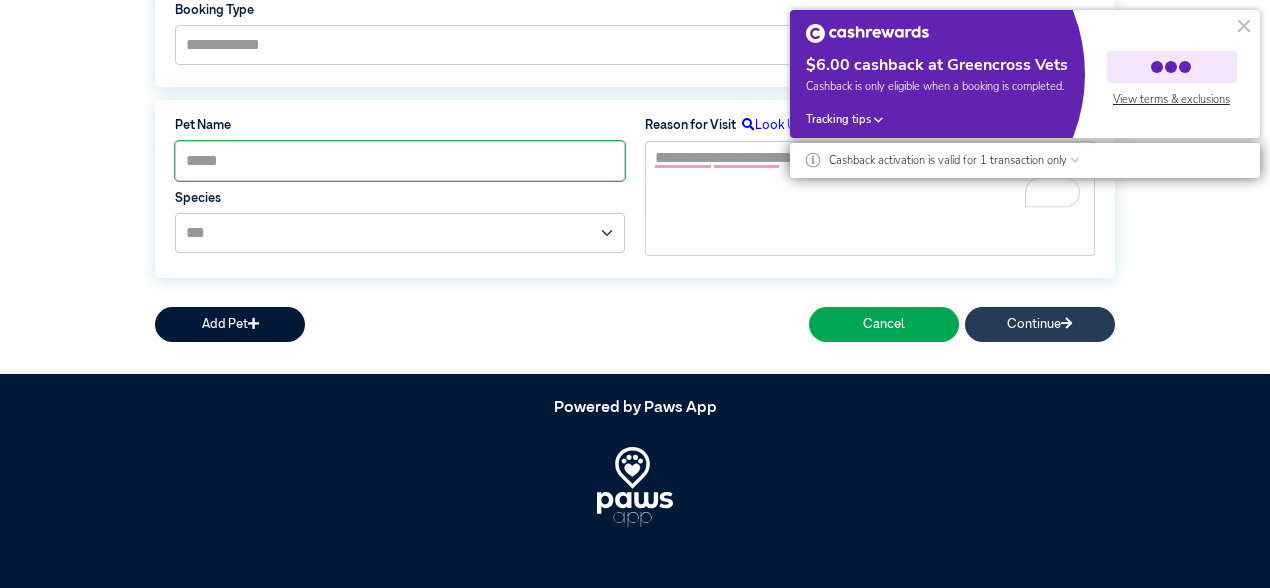 click on "Continue" at bounding box center (1040, 324) 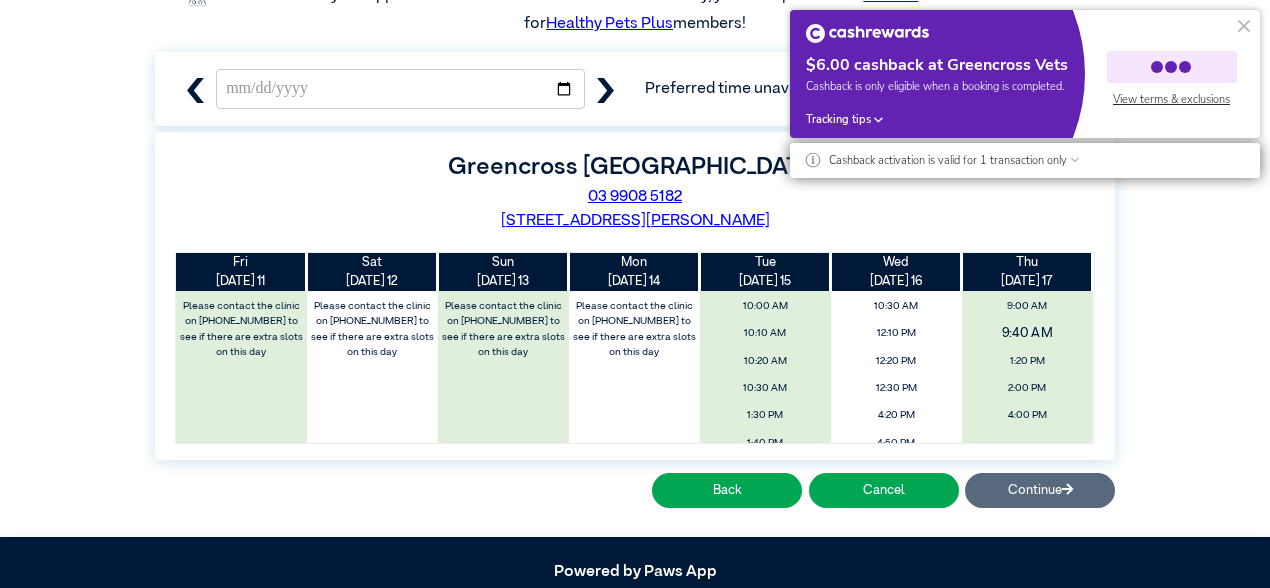 click on "9:40 AM" at bounding box center (1027, 334) 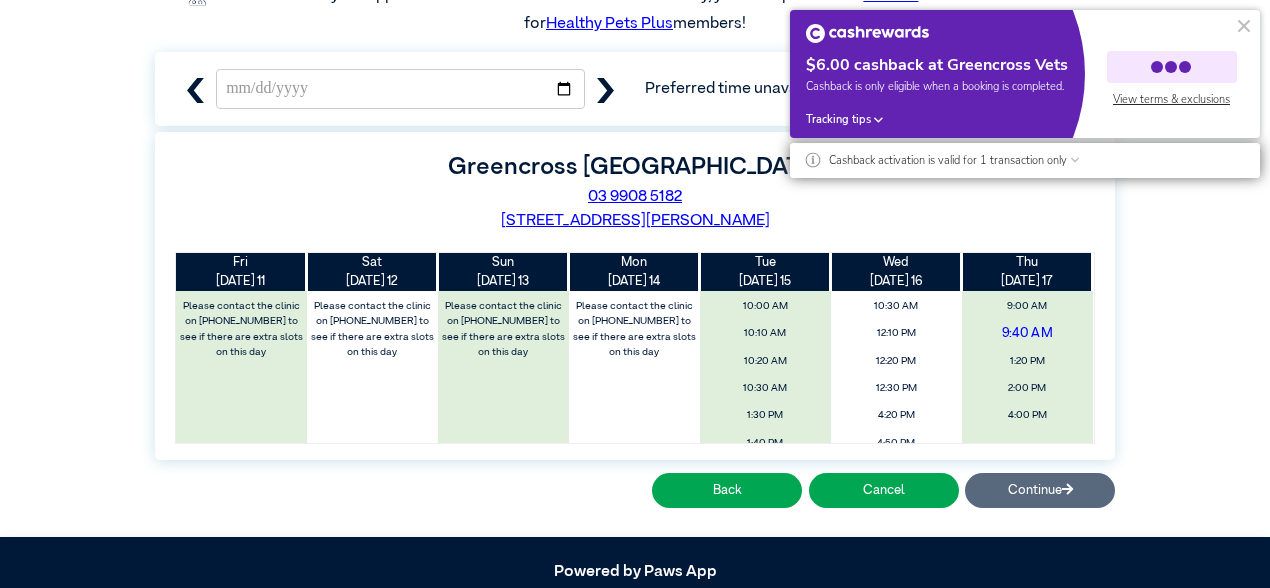 scroll, scrollTop: 367, scrollLeft: 0, axis: vertical 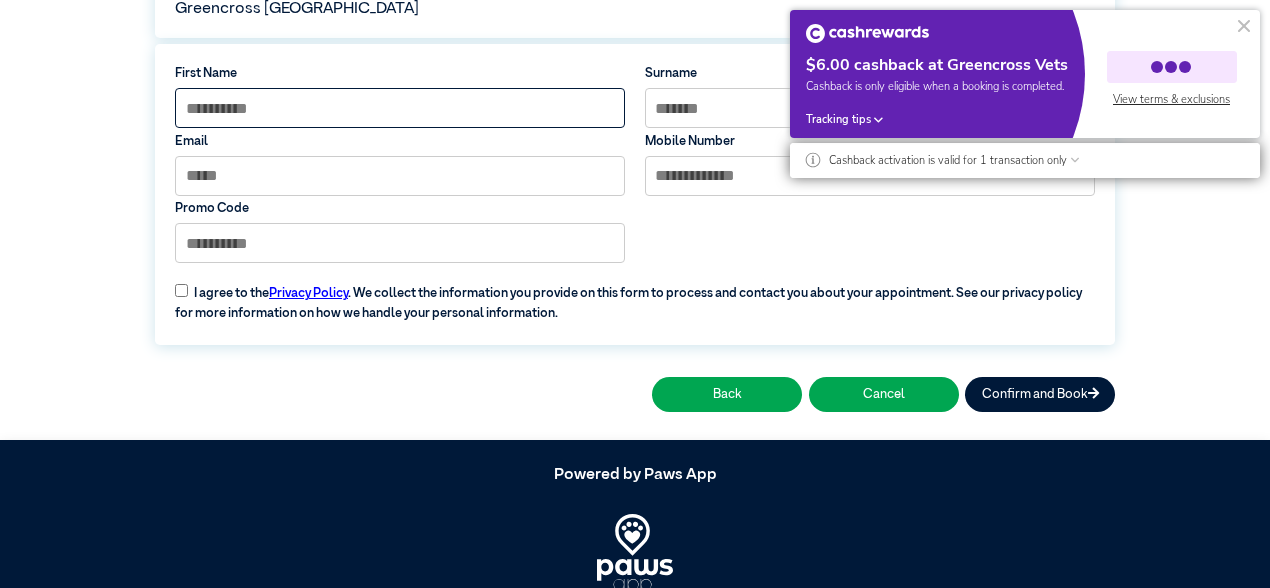 click at bounding box center [400, 108] 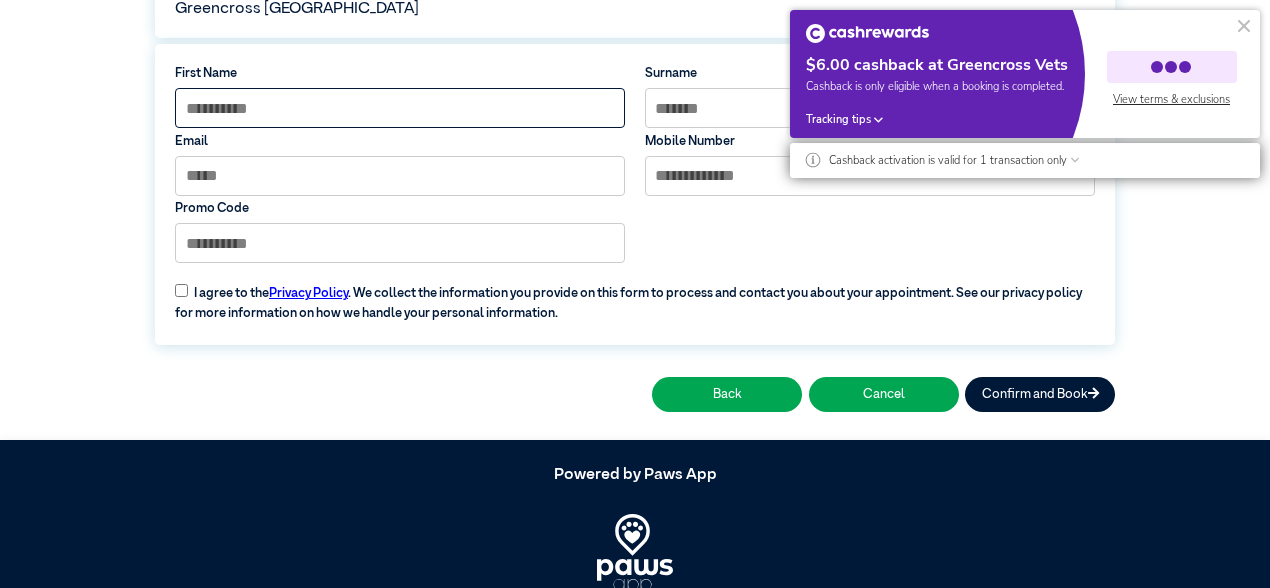 type on "*********" 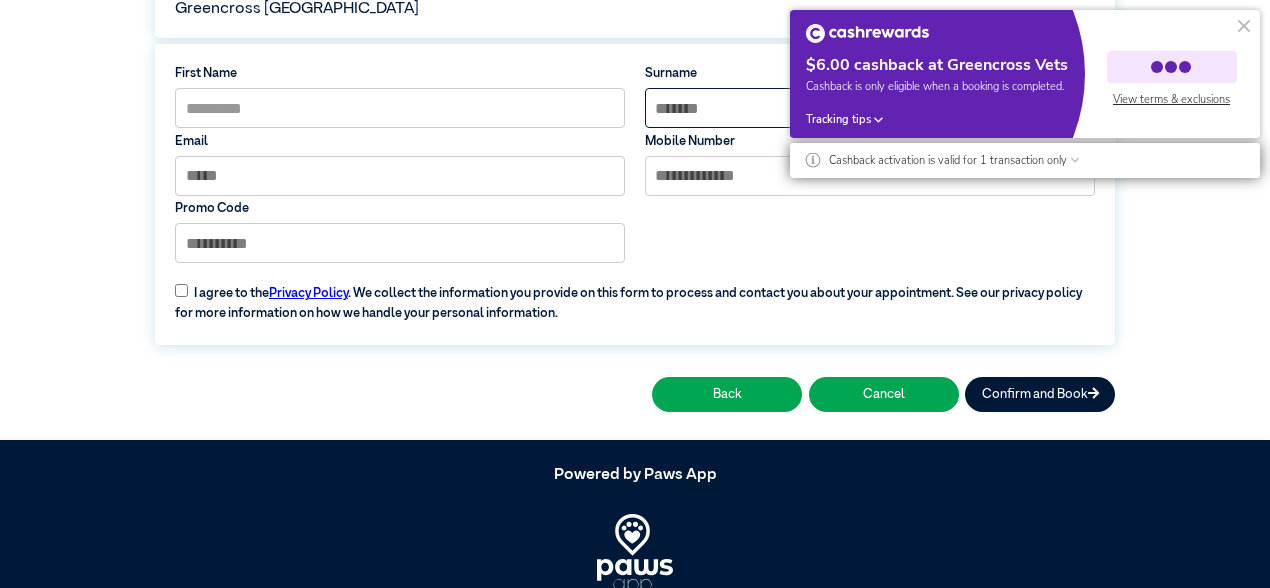 type on "**" 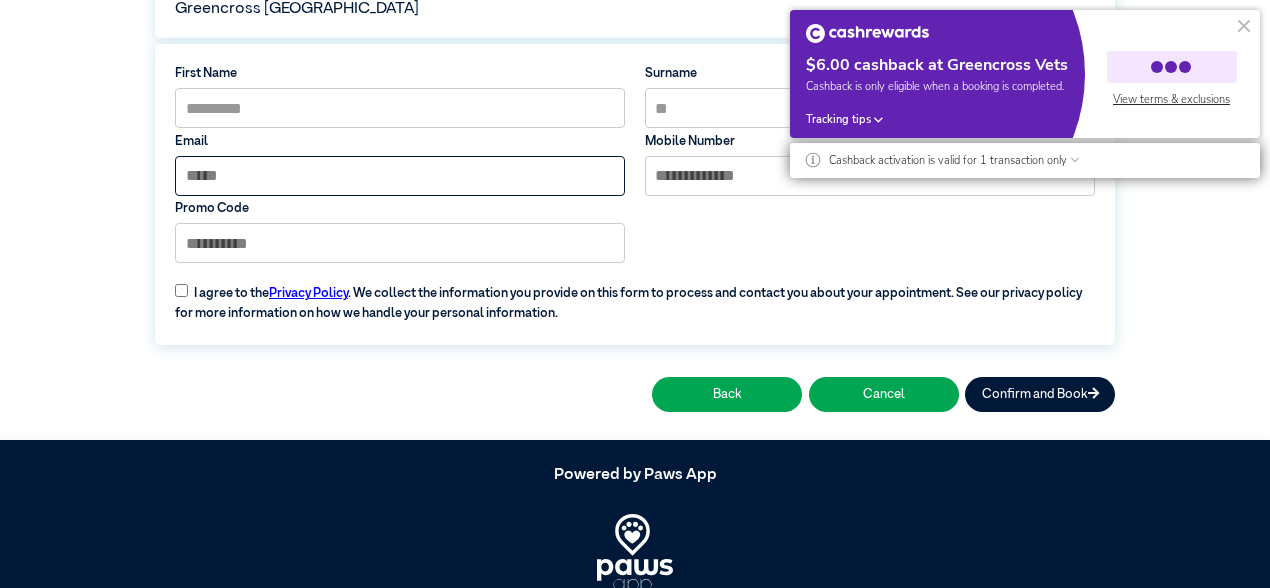 type on "**********" 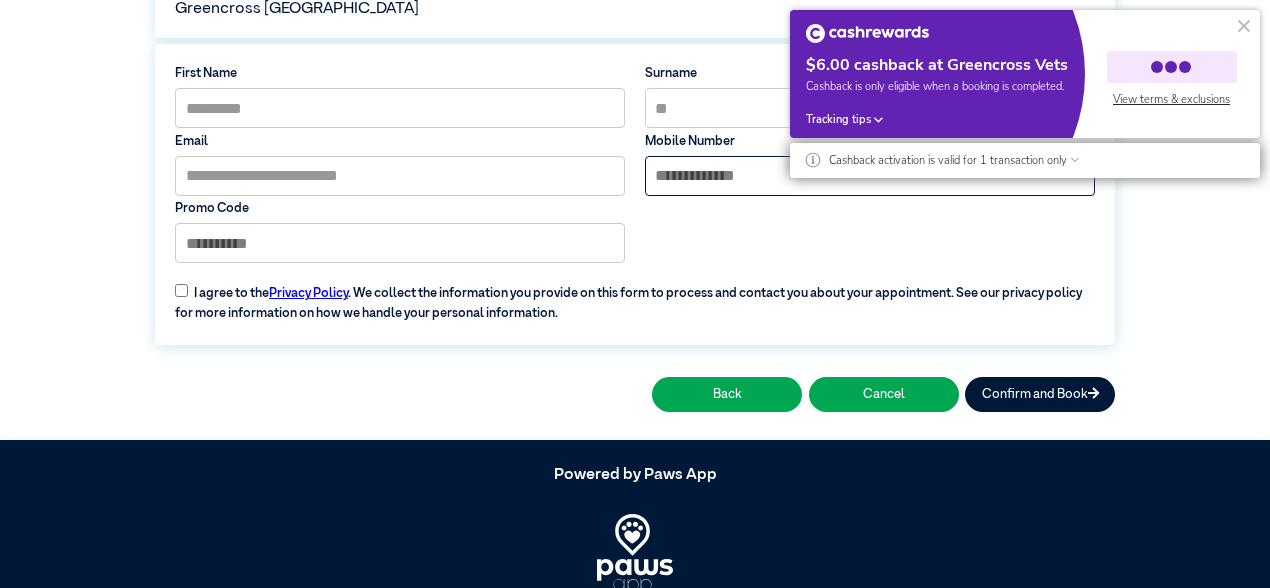 type on "**********" 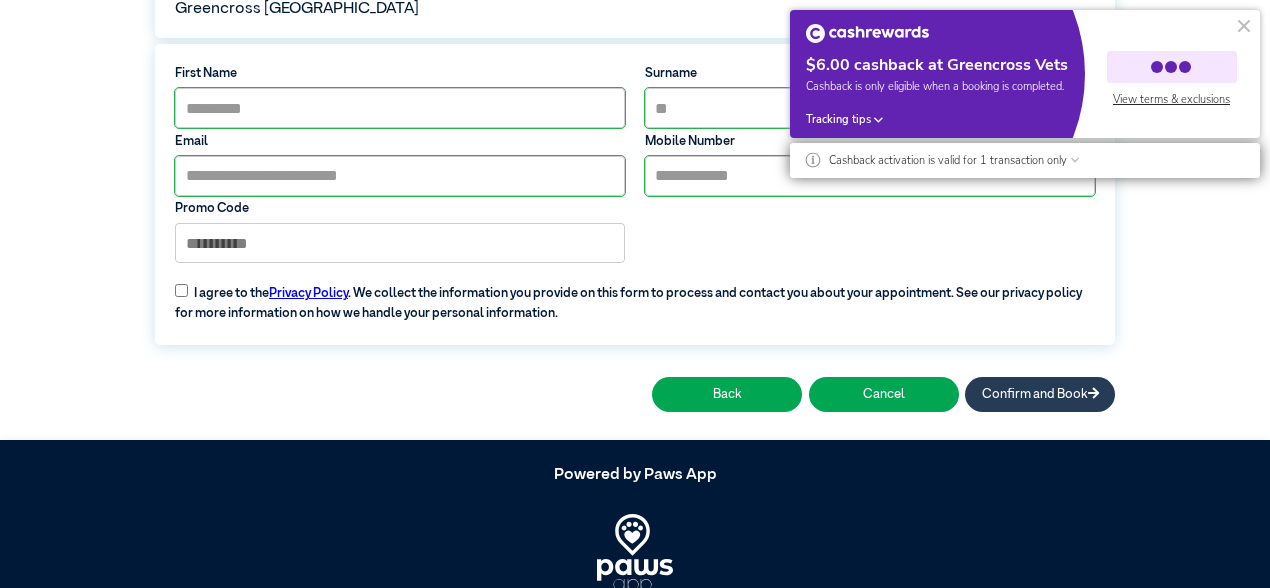 click on "Confirm and Book" at bounding box center (1040, 394) 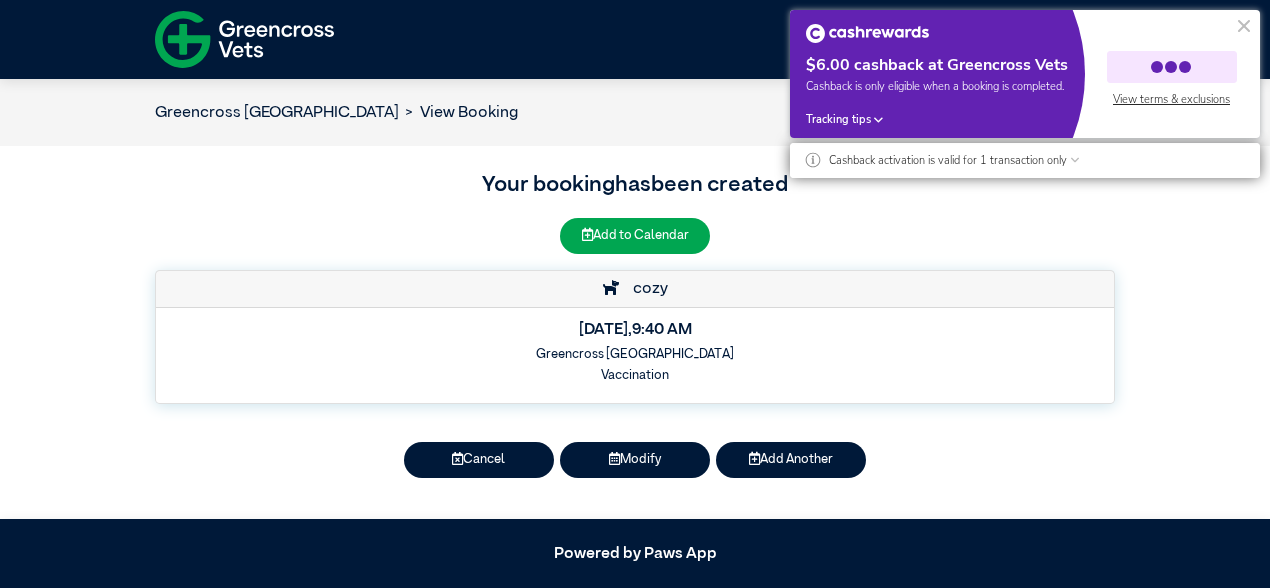 scroll, scrollTop: 0, scrollLeft: 0, axis: both 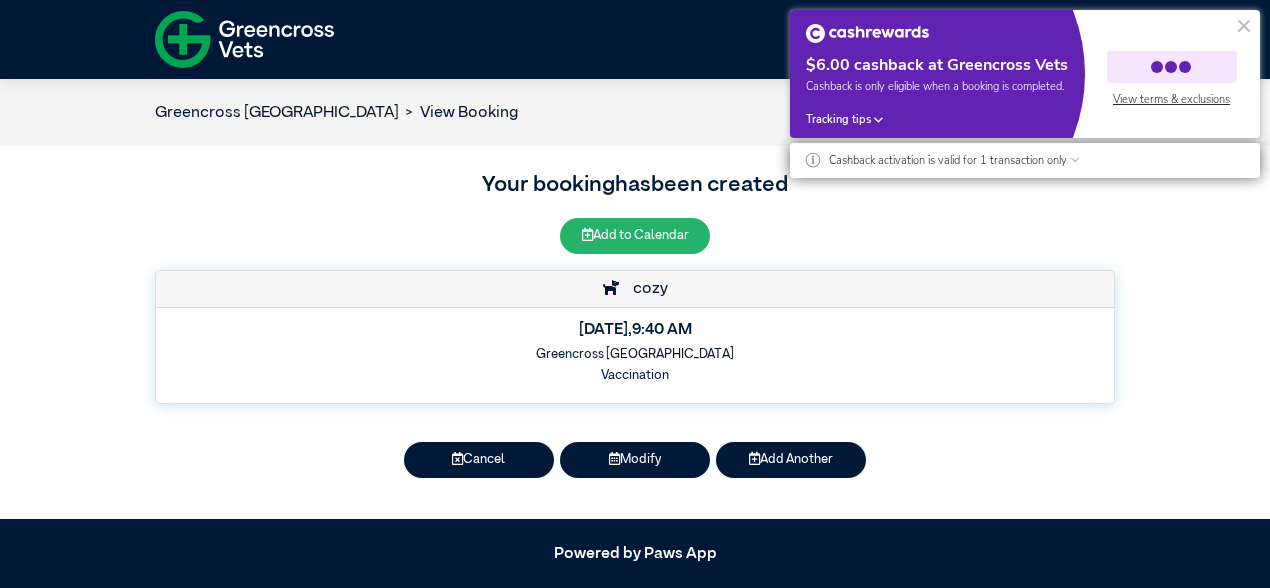 click on "Add to Calendar" at bounding box center [635, 235] 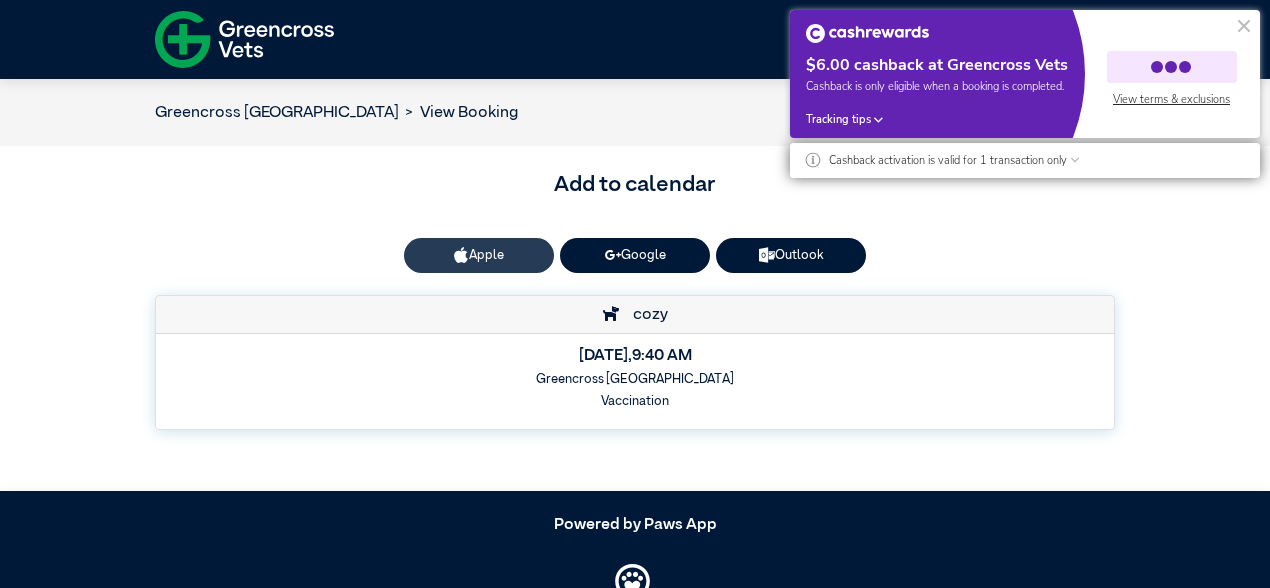 click on "Apple" at bounding box center [479, 255] 